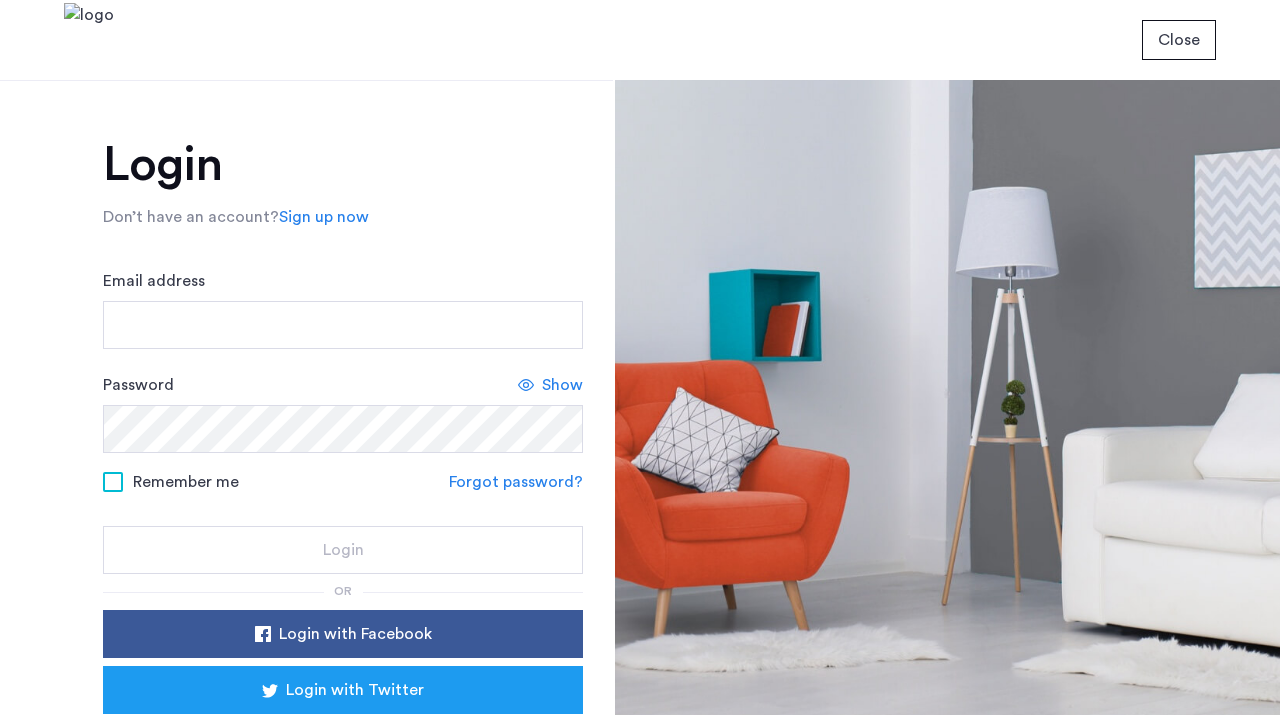 scroll, scrollTop: 0, scrollLeft: 0, axis: both 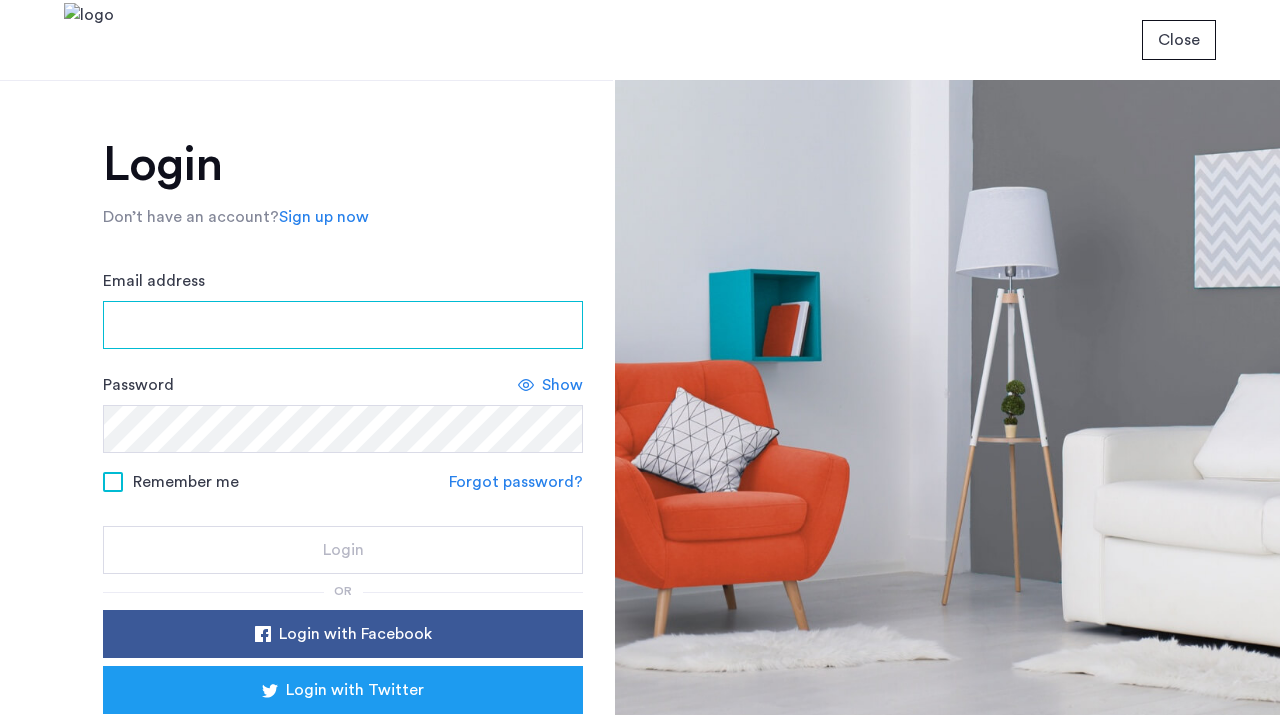 click on "Email address" at bounding box center (343, 325) 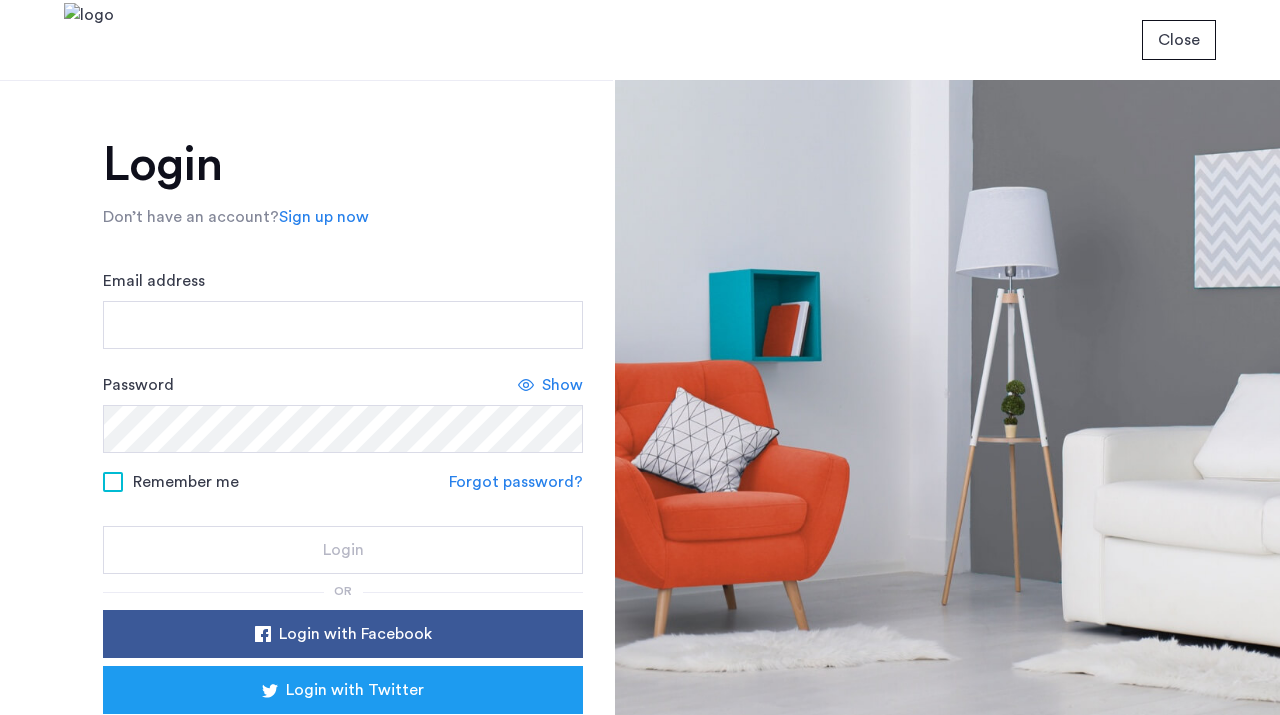 scroll, scrollTop: 0, scrollLeft: 0, axis: both 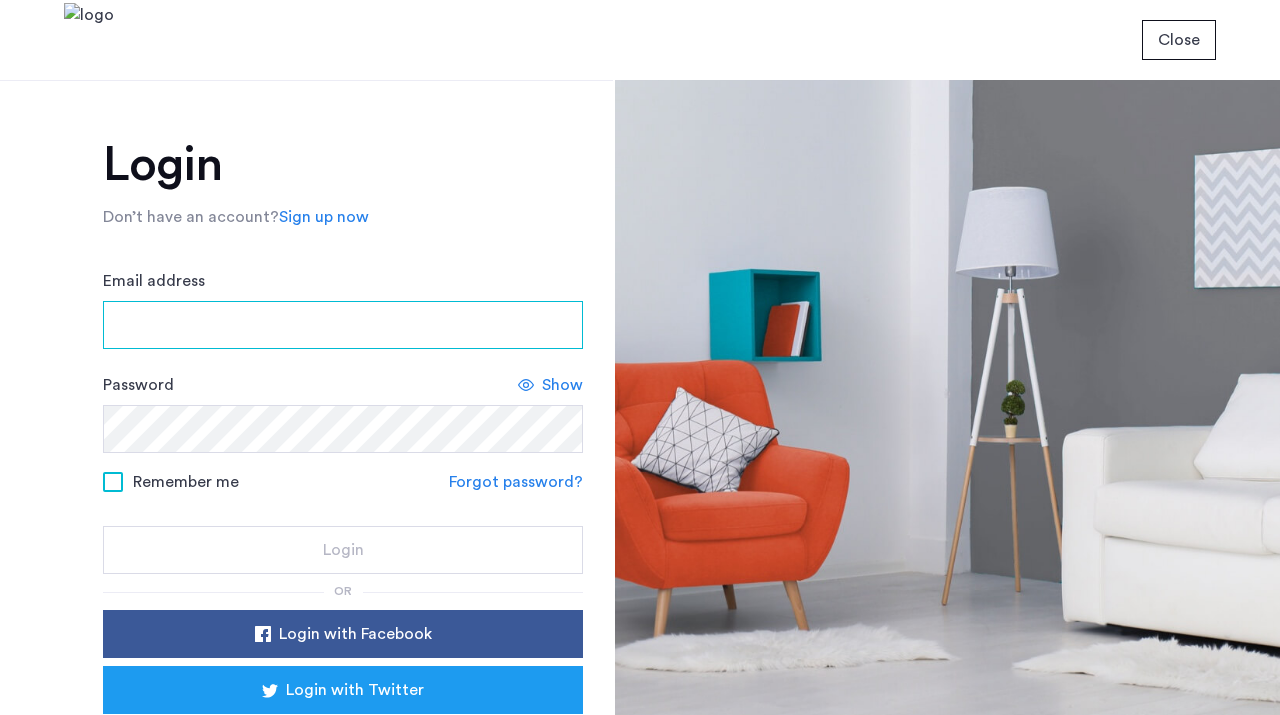 click on "Email address" at bounding box center [343, 325] 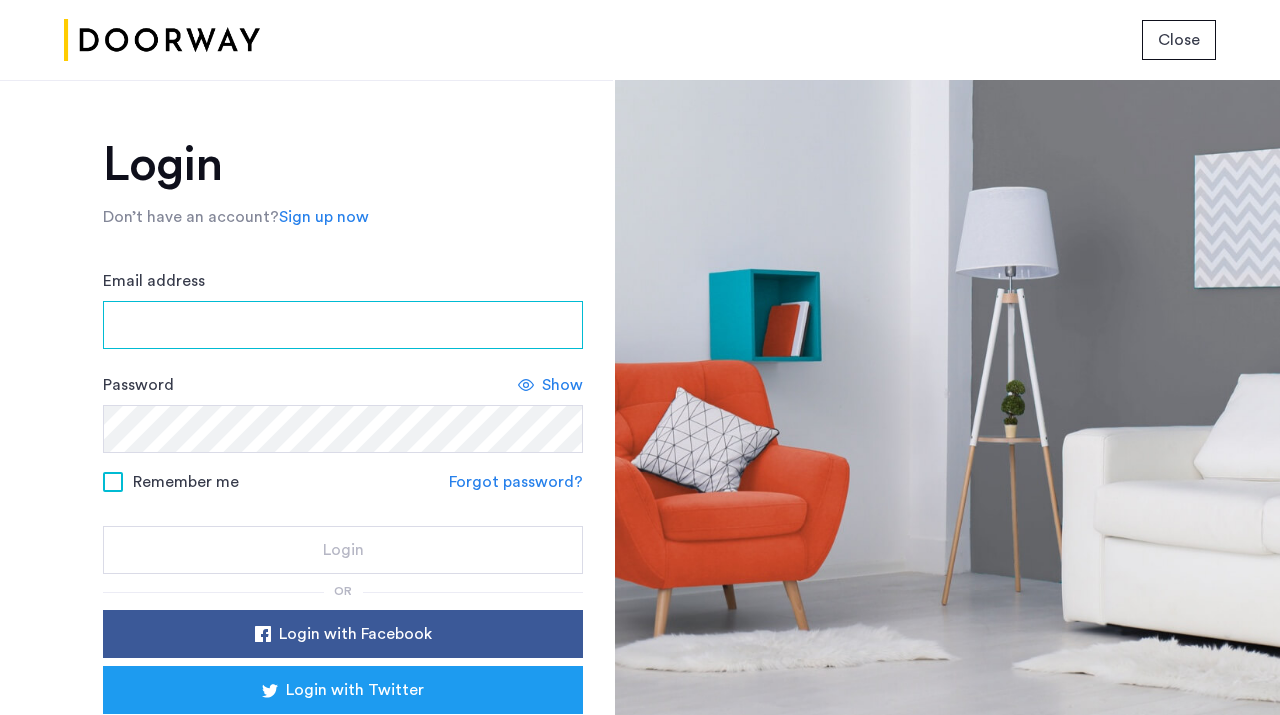 type on "**********" 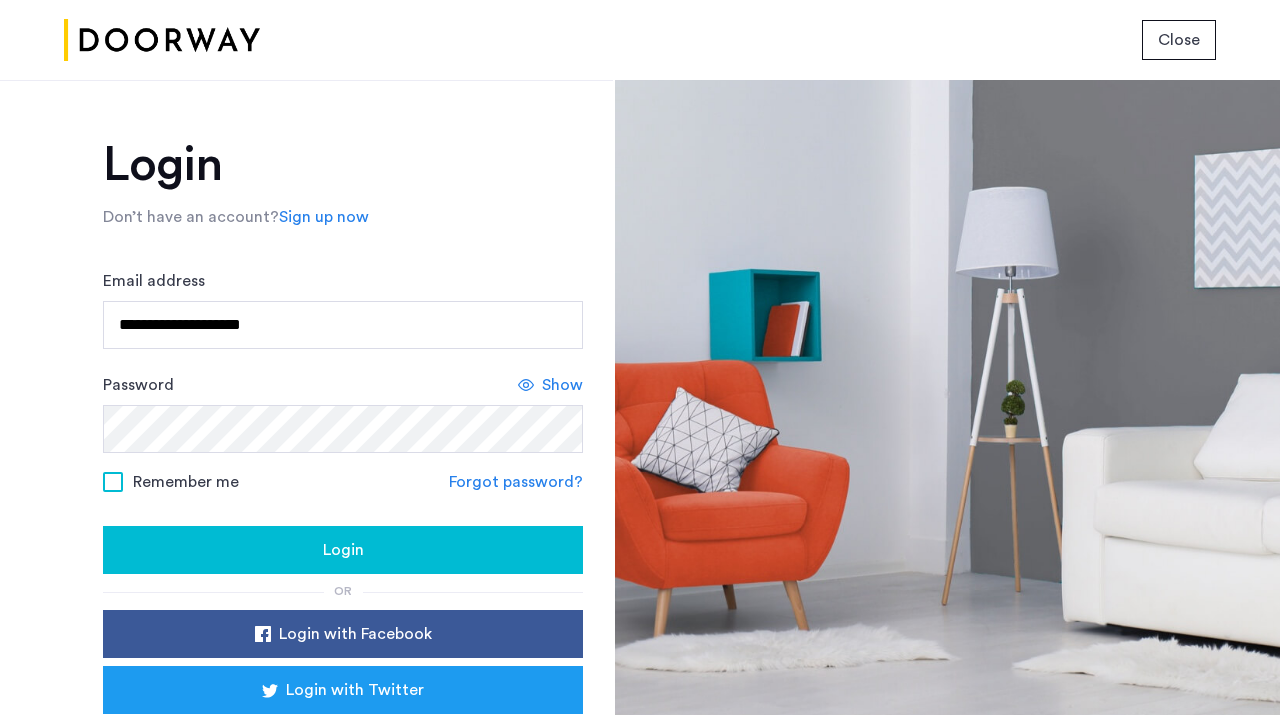 click on "Login" 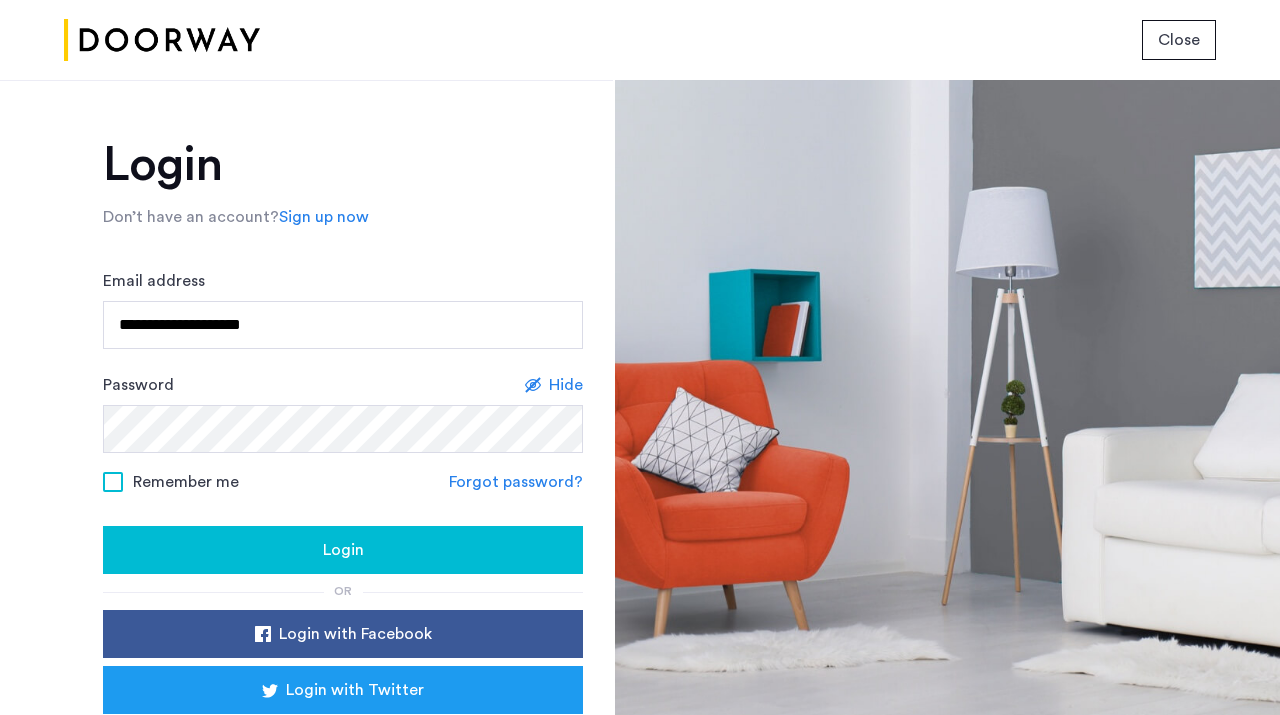 click on "Login" 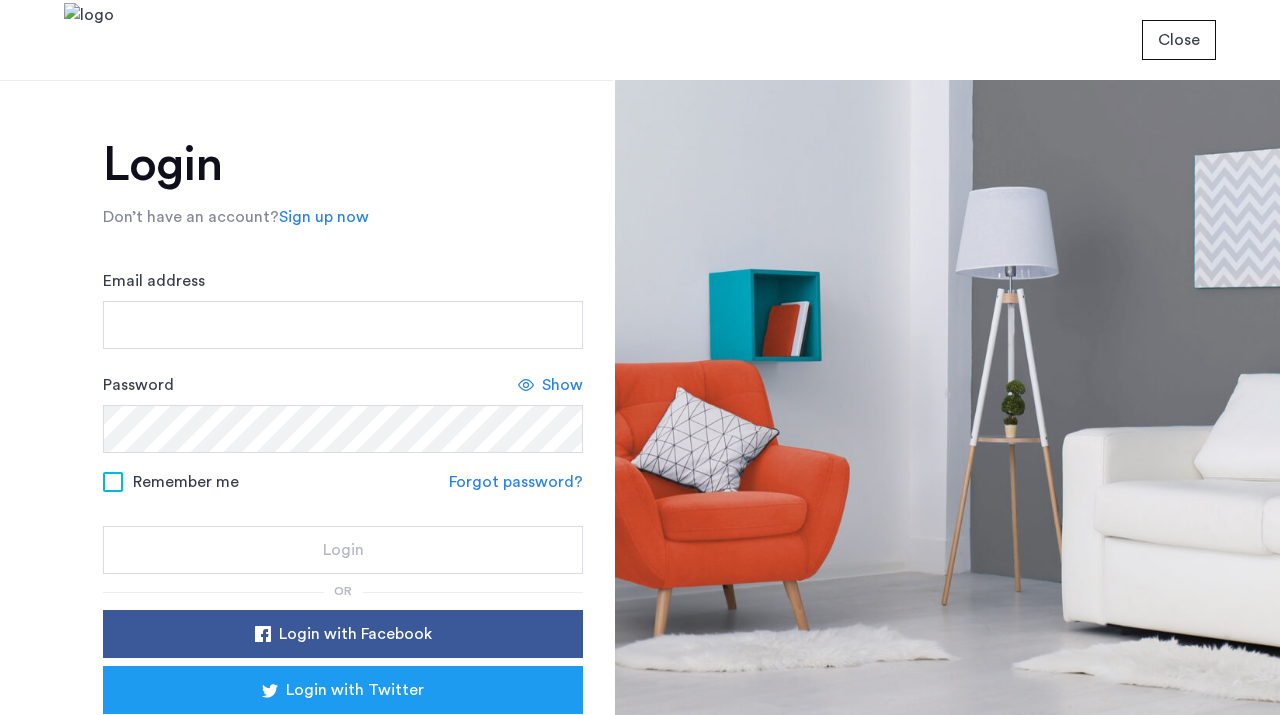 scroll, scrollTop: 0, scrollLeft: 0, axis: both 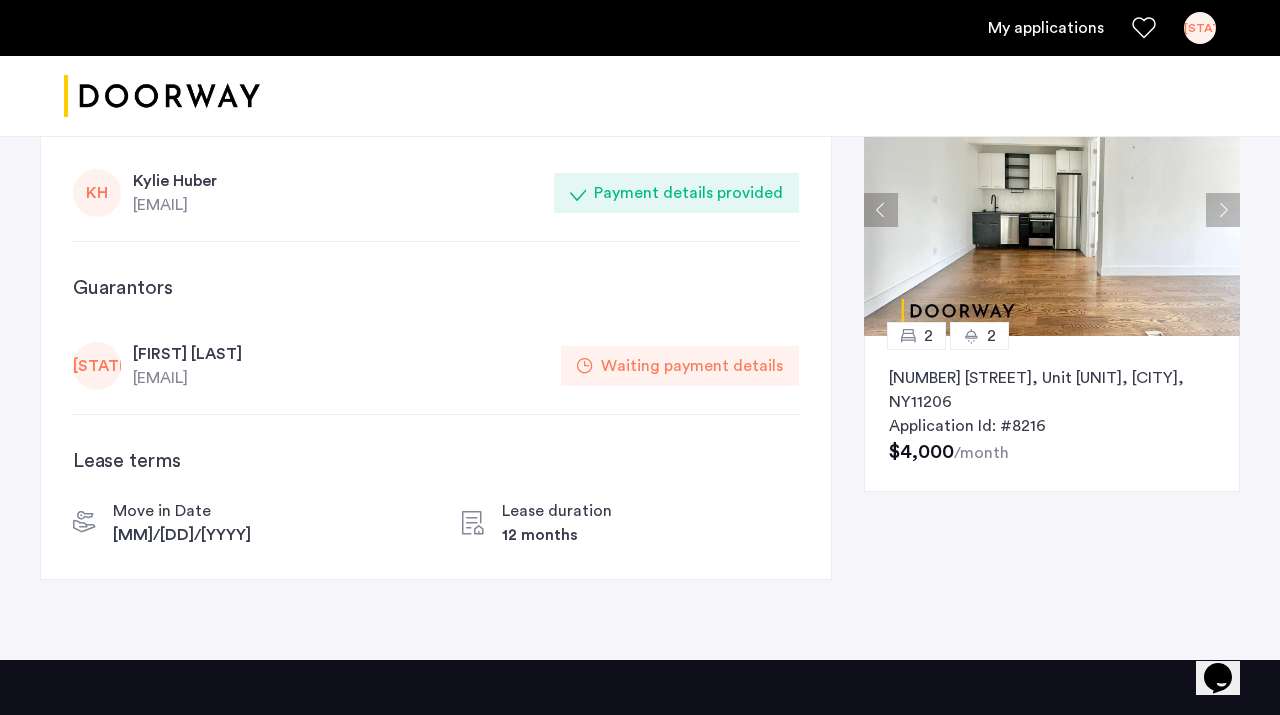 click on "Waiting payment details" 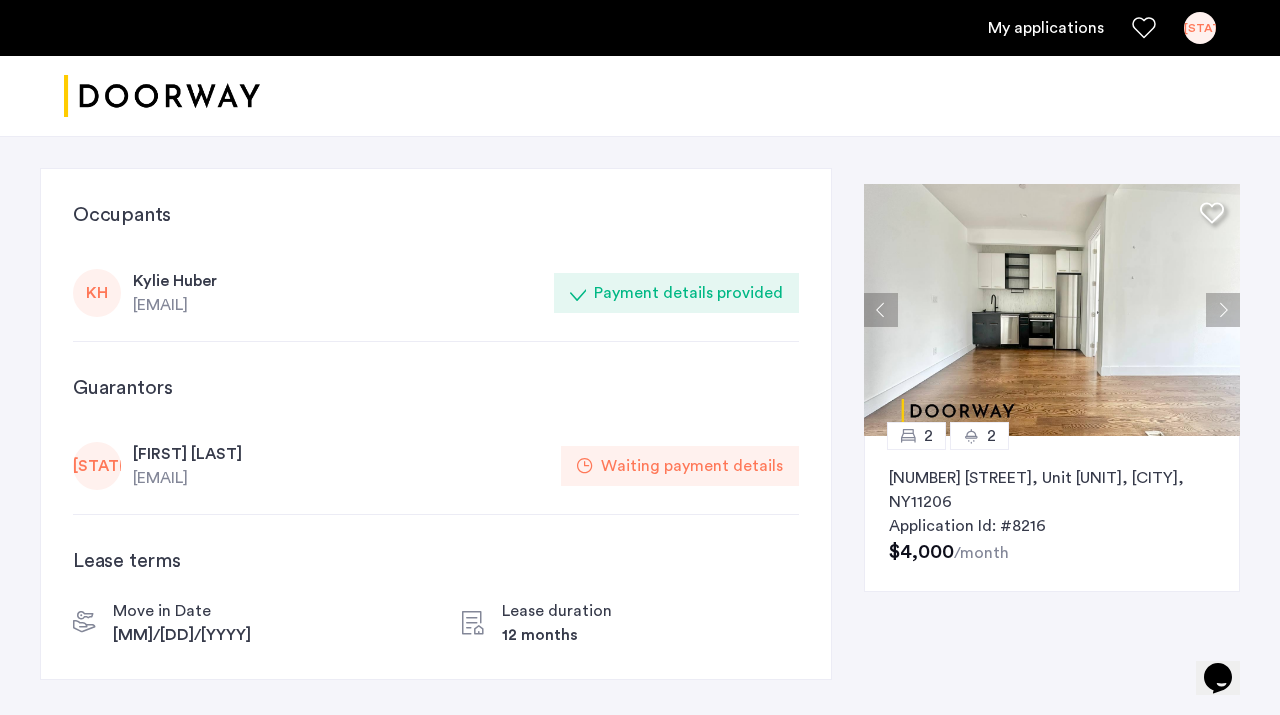 click on "My applications" at bounding box center (1046, 28) 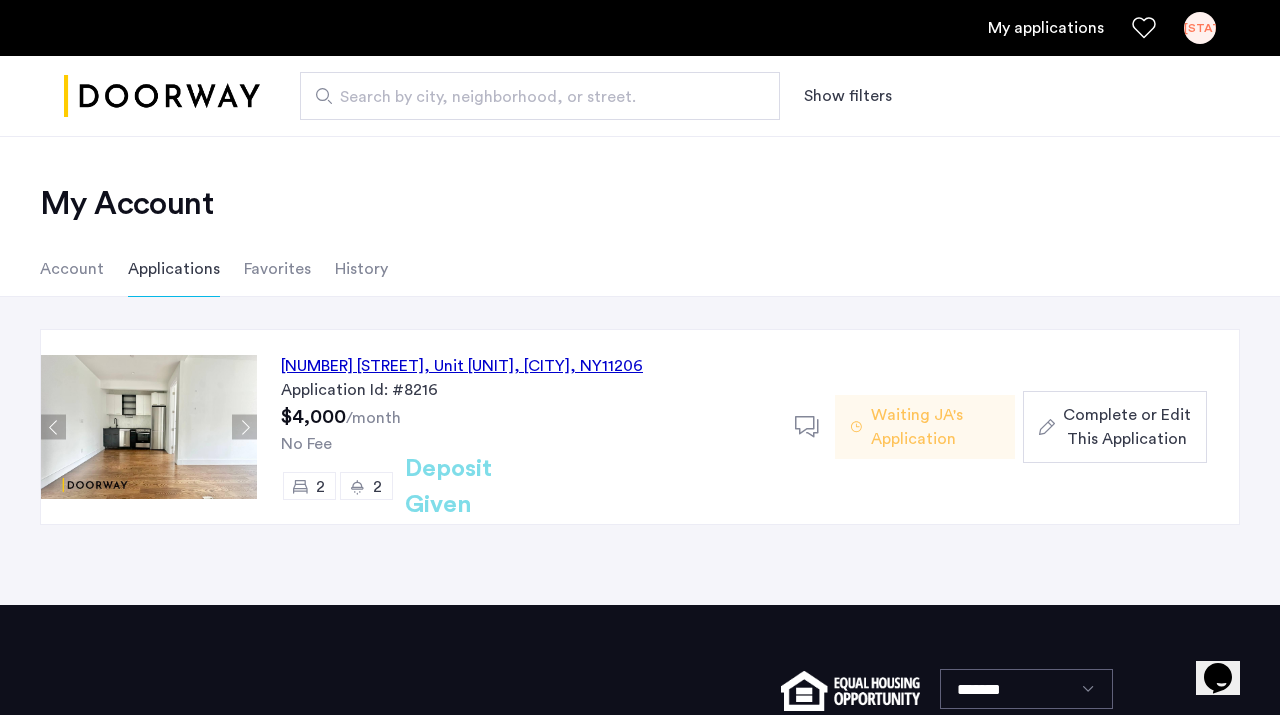 click on "Complete or Edit This Application" 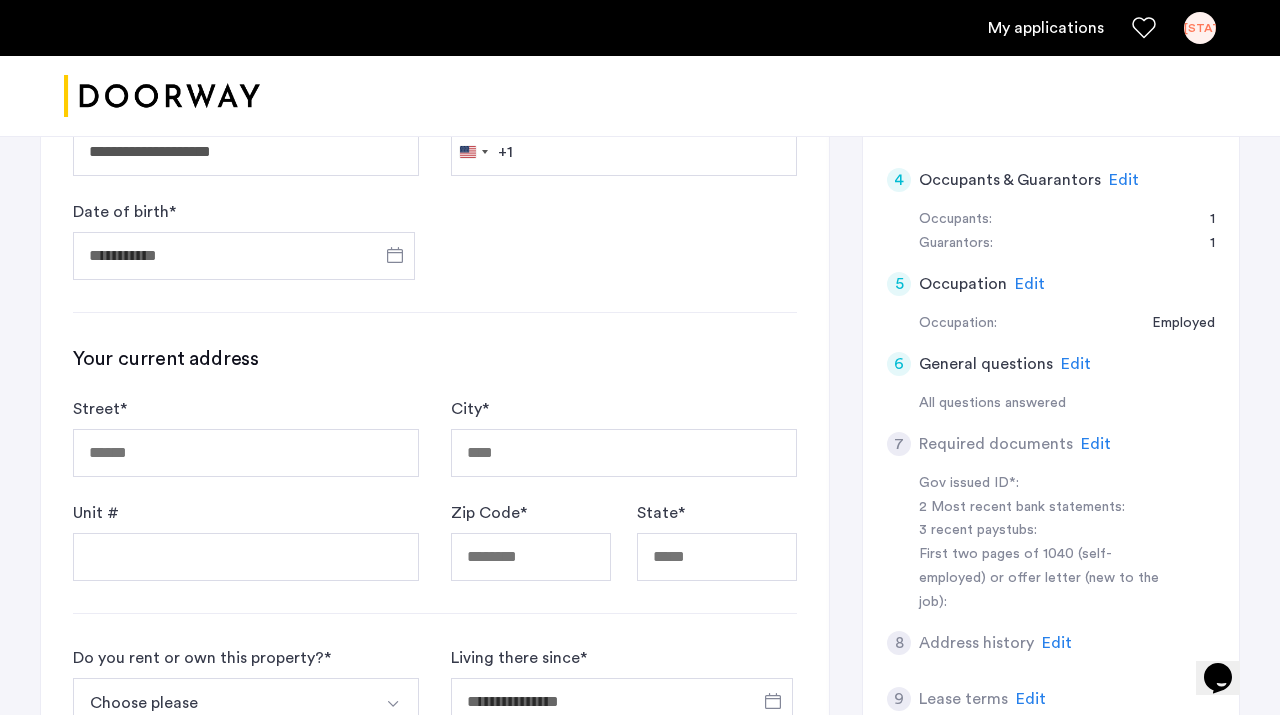 scroll, scrollTop: 602, scrollLeft: 0, axis: vertical 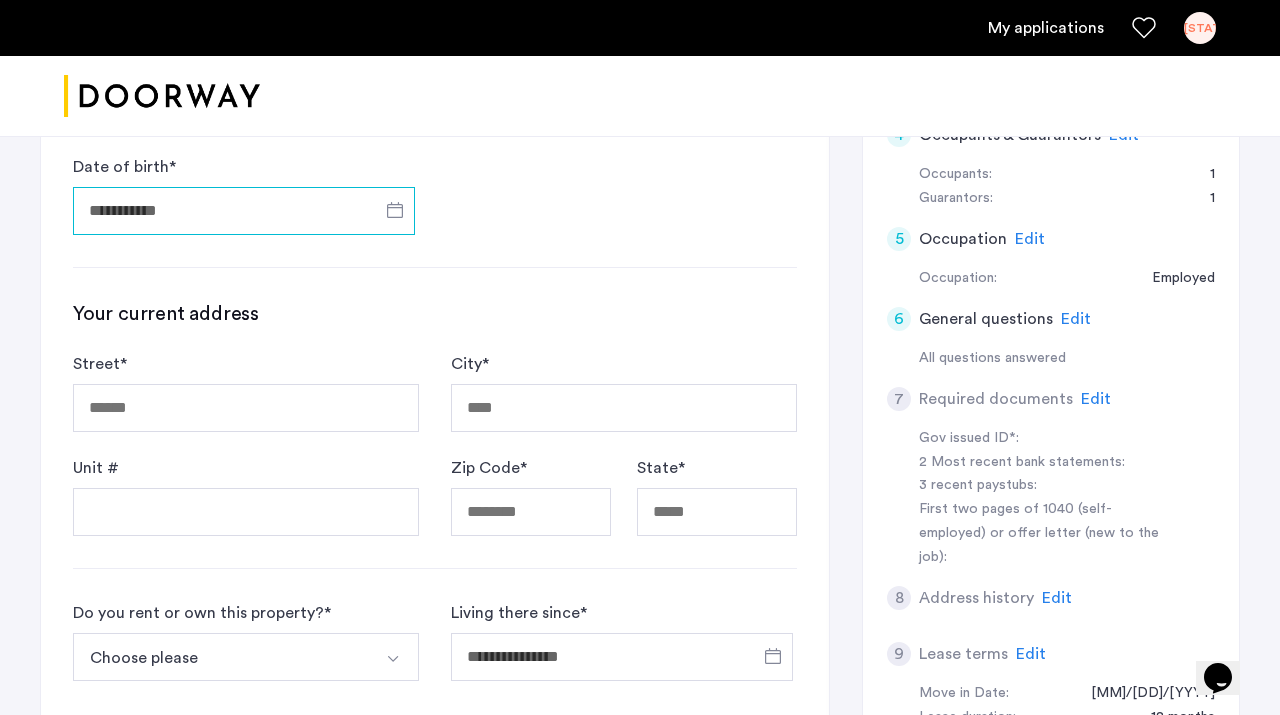 click on "Date of birth  *" at bounding box center (244, 211) 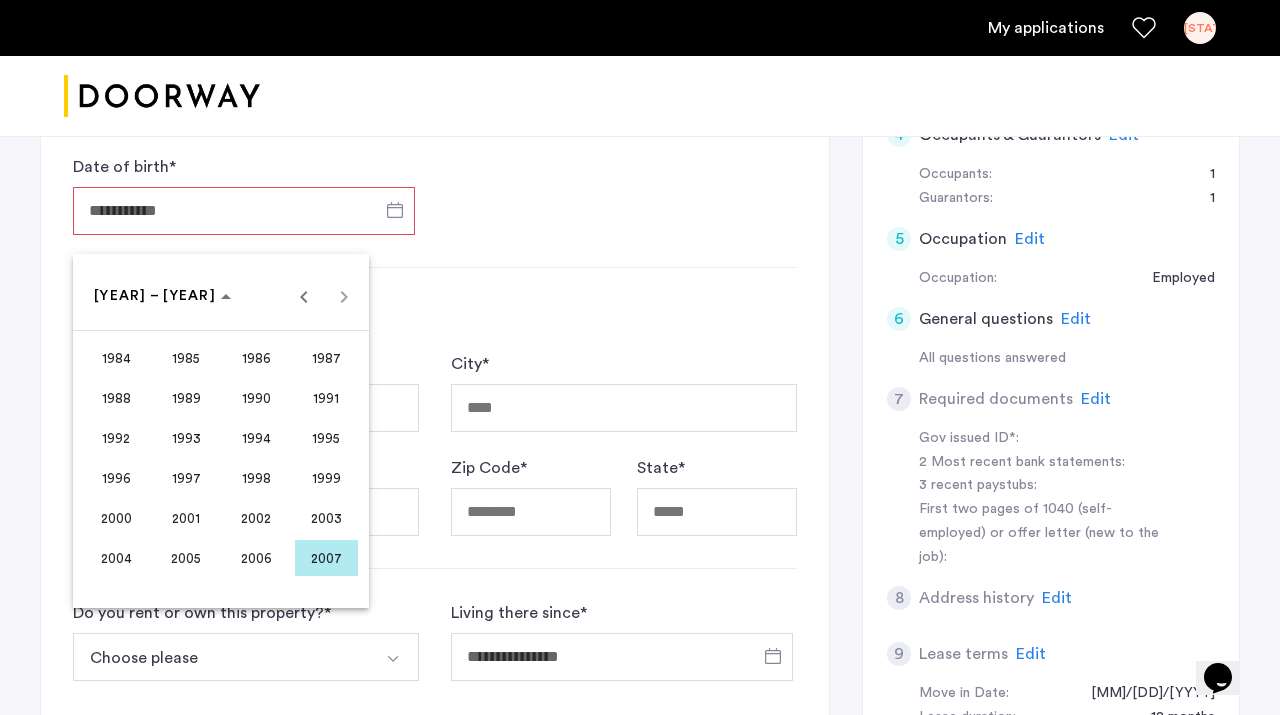 type 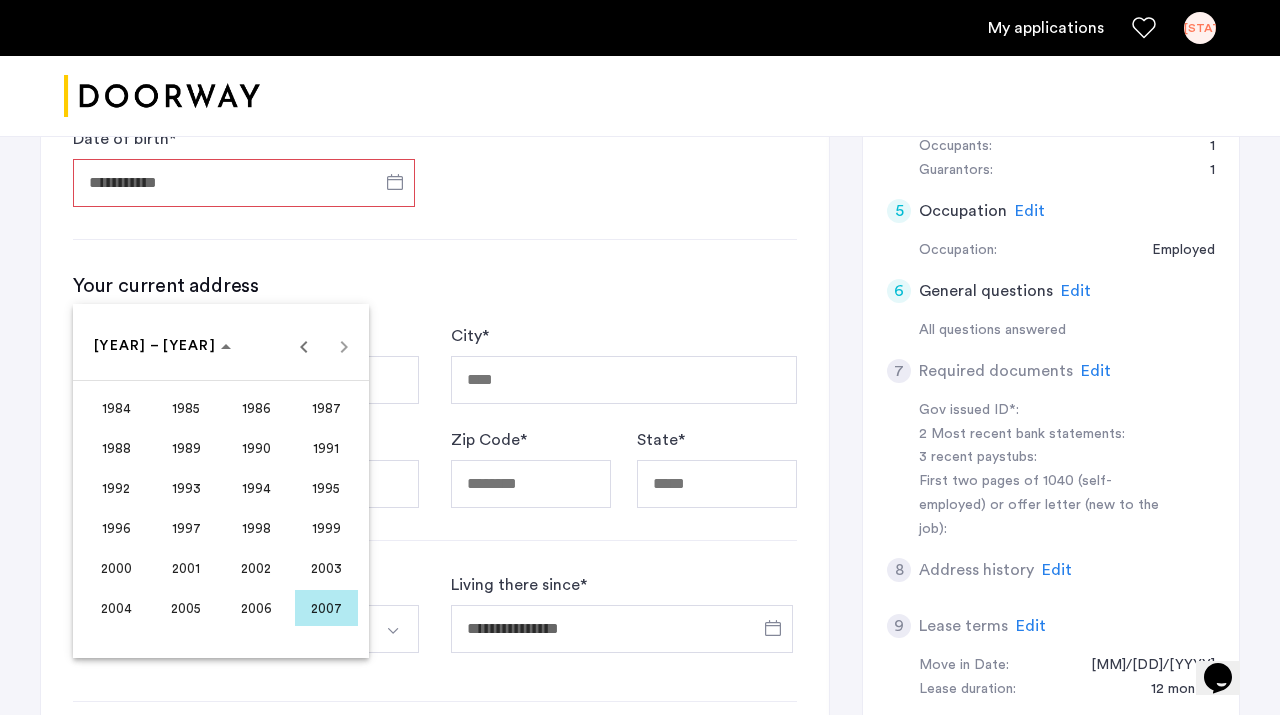 scroll, scrollTop: 656, scrollLeft: 0, axis: vertical 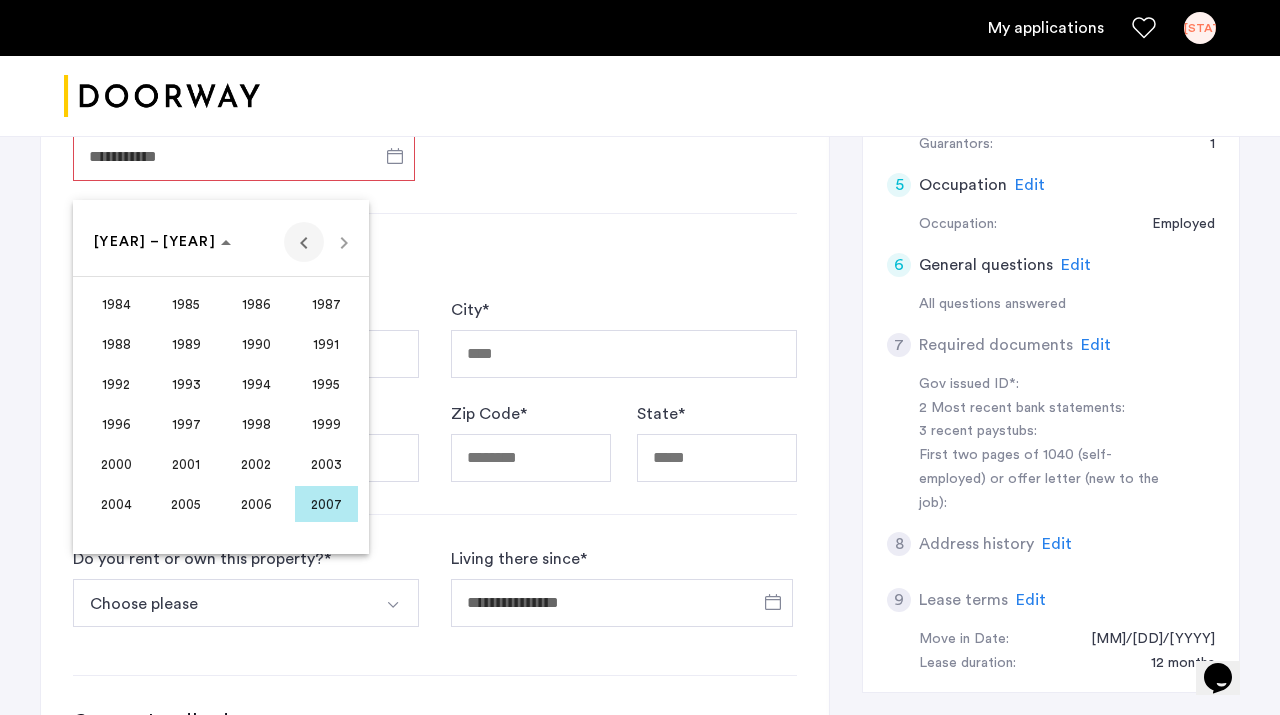 click at bounding box center (304, 242) 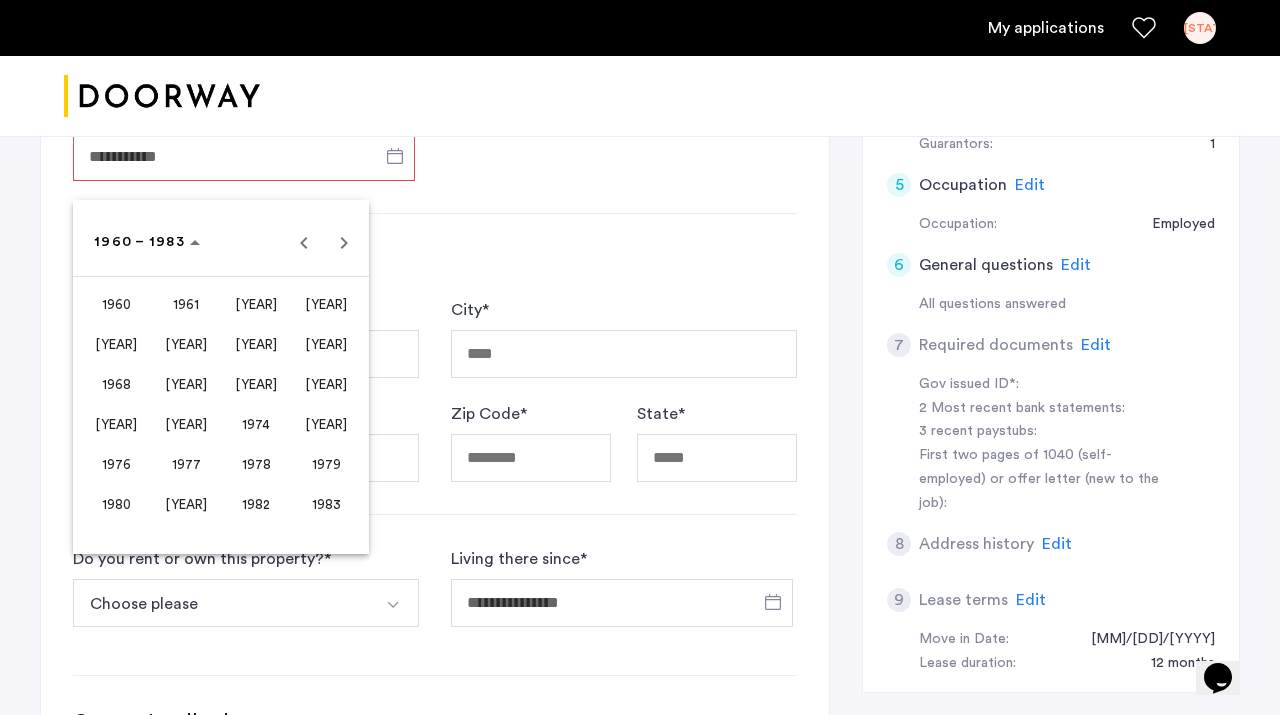click on "[YEAR]" at bounding box center [186, 384] 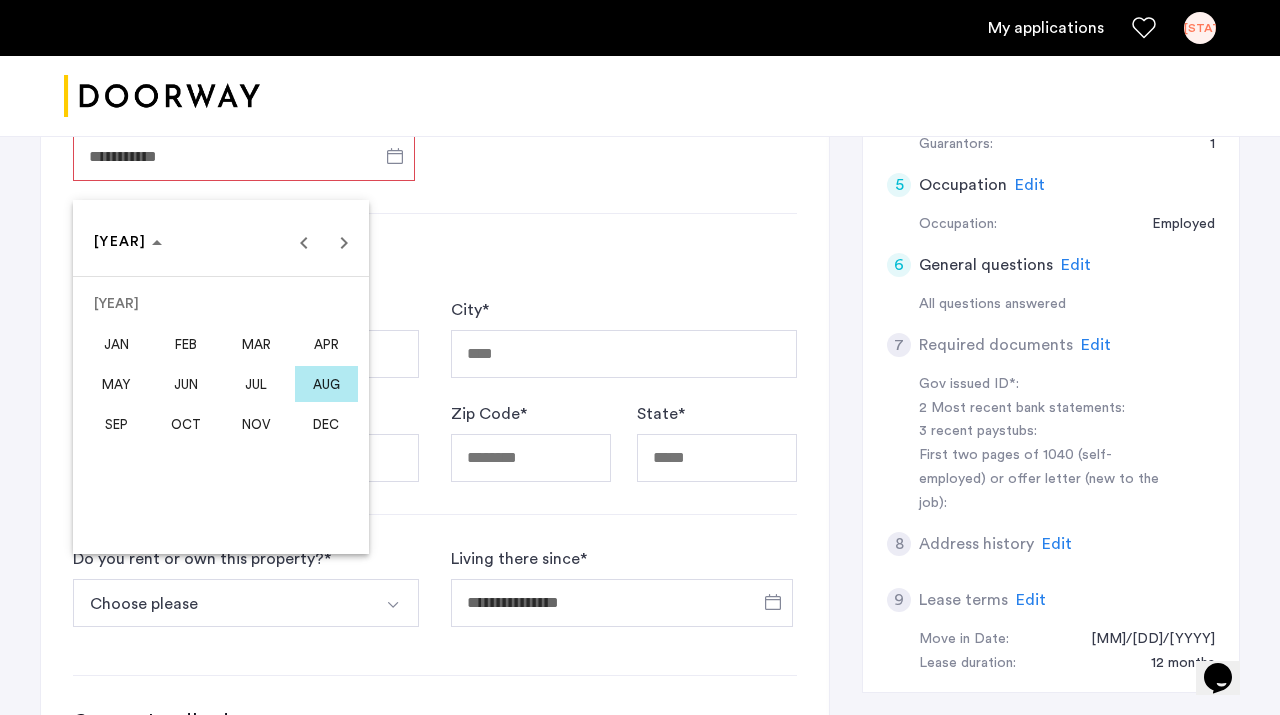 click on "MAR" at bounding box center (256, 344) 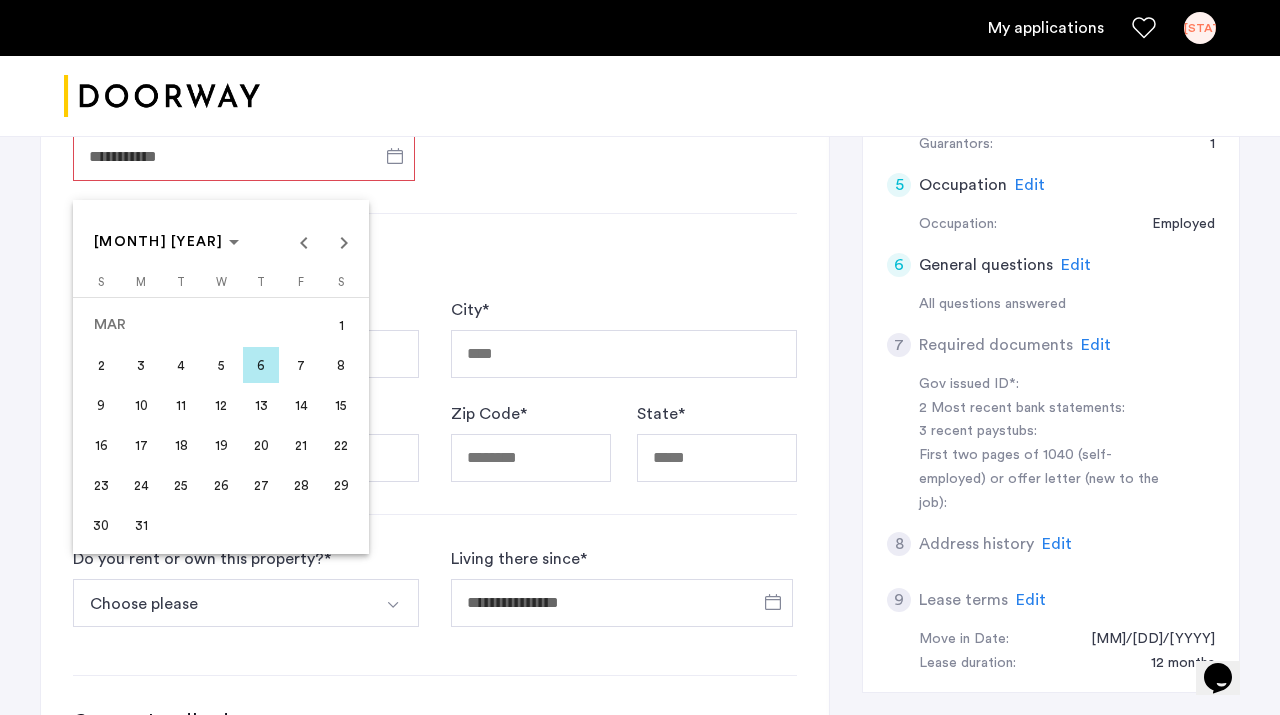 click on "21" at bounding box center [301, 445] 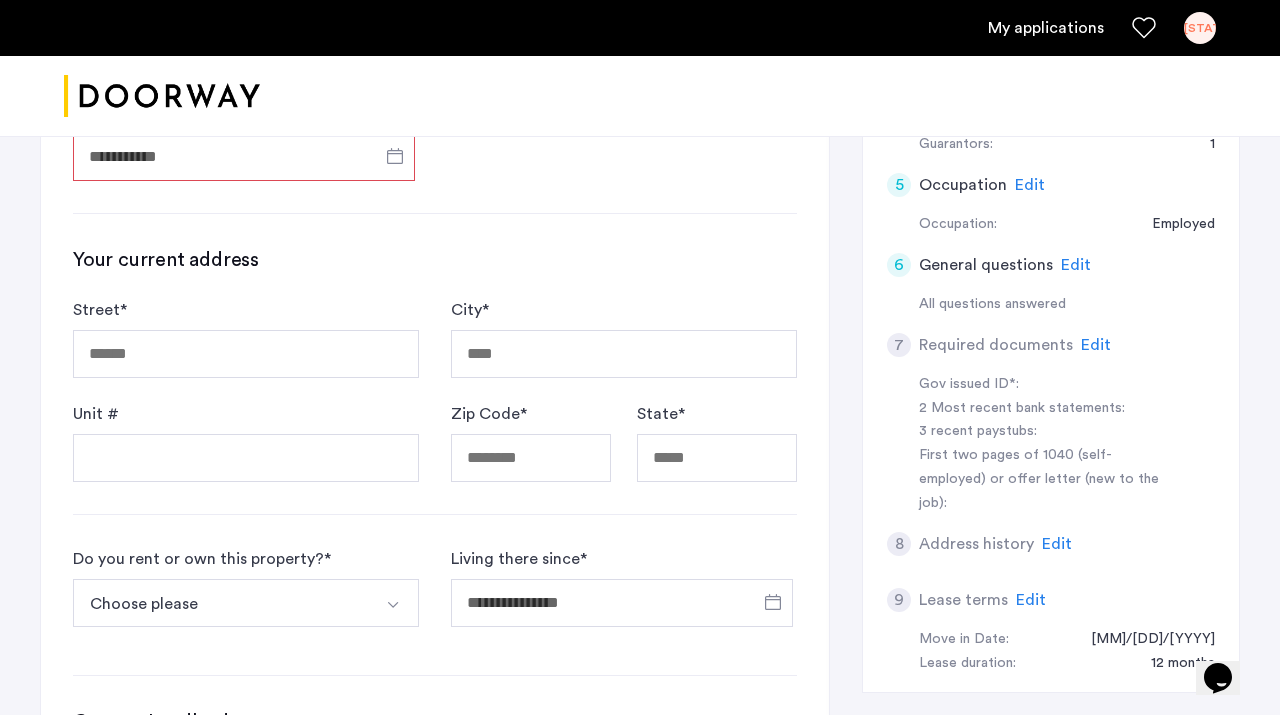 type on "**********" 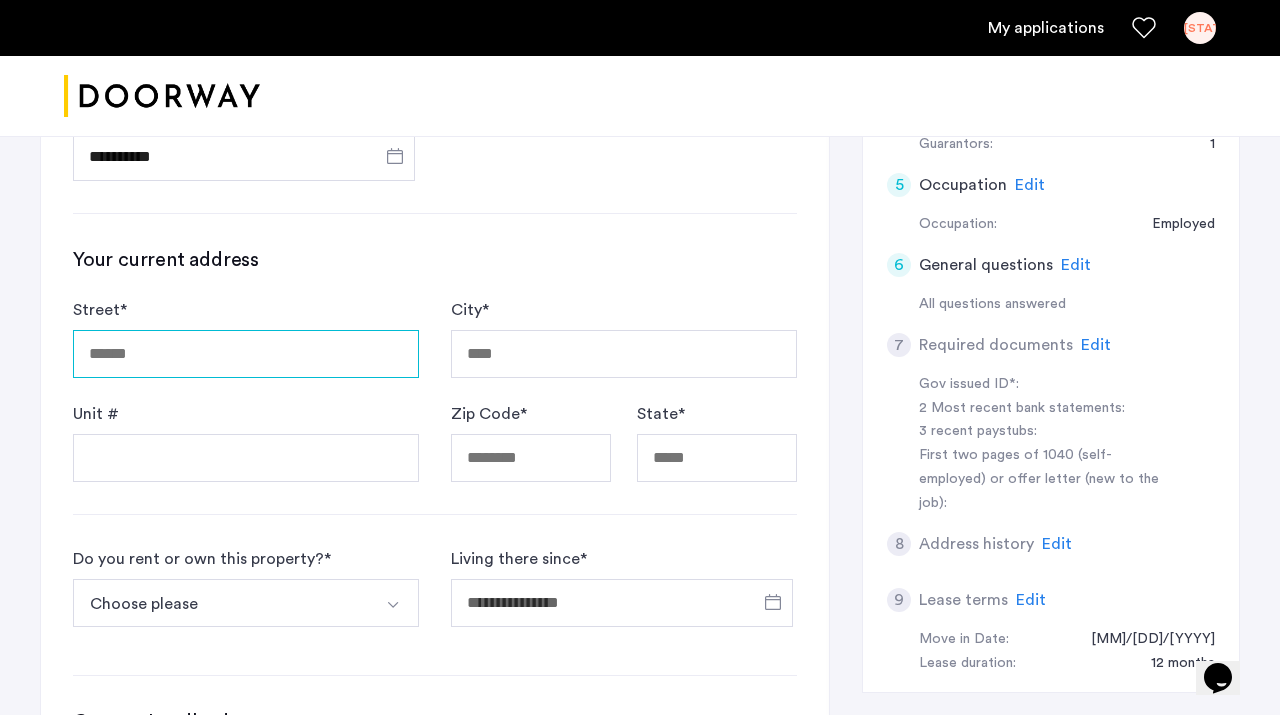 click on "Street  *" at bounding box center [246, 354] 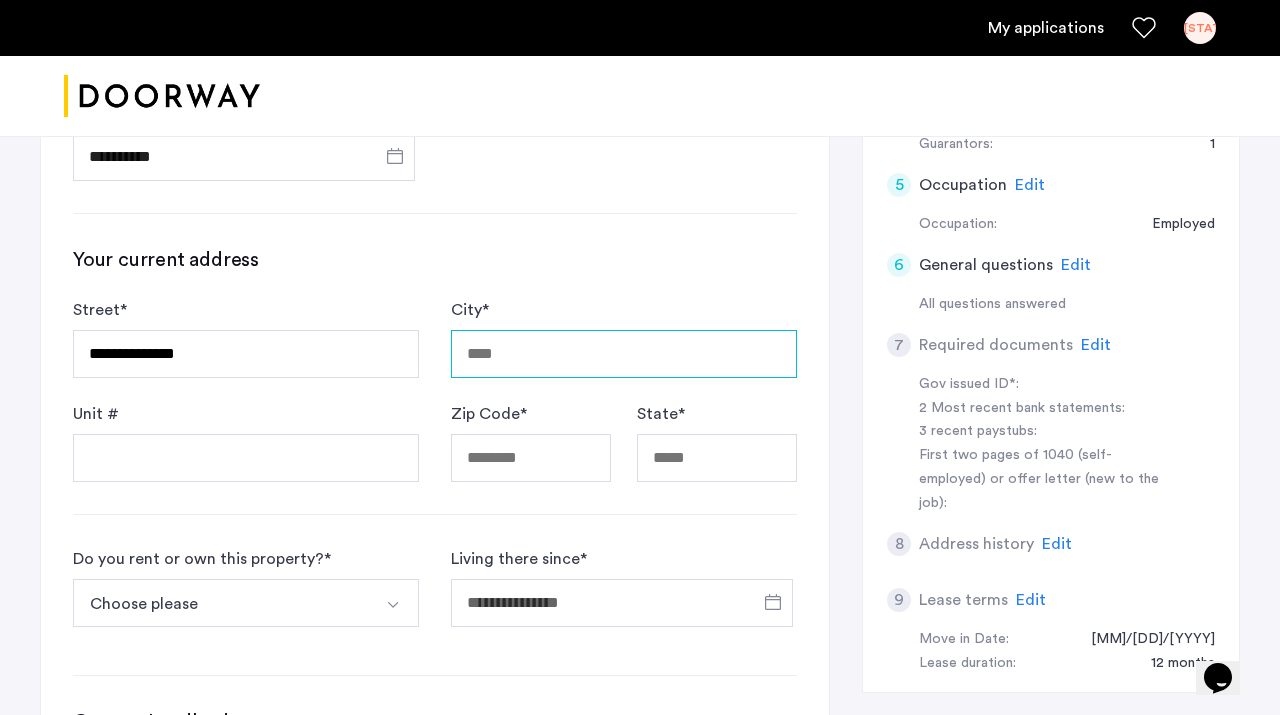 type on "**********" 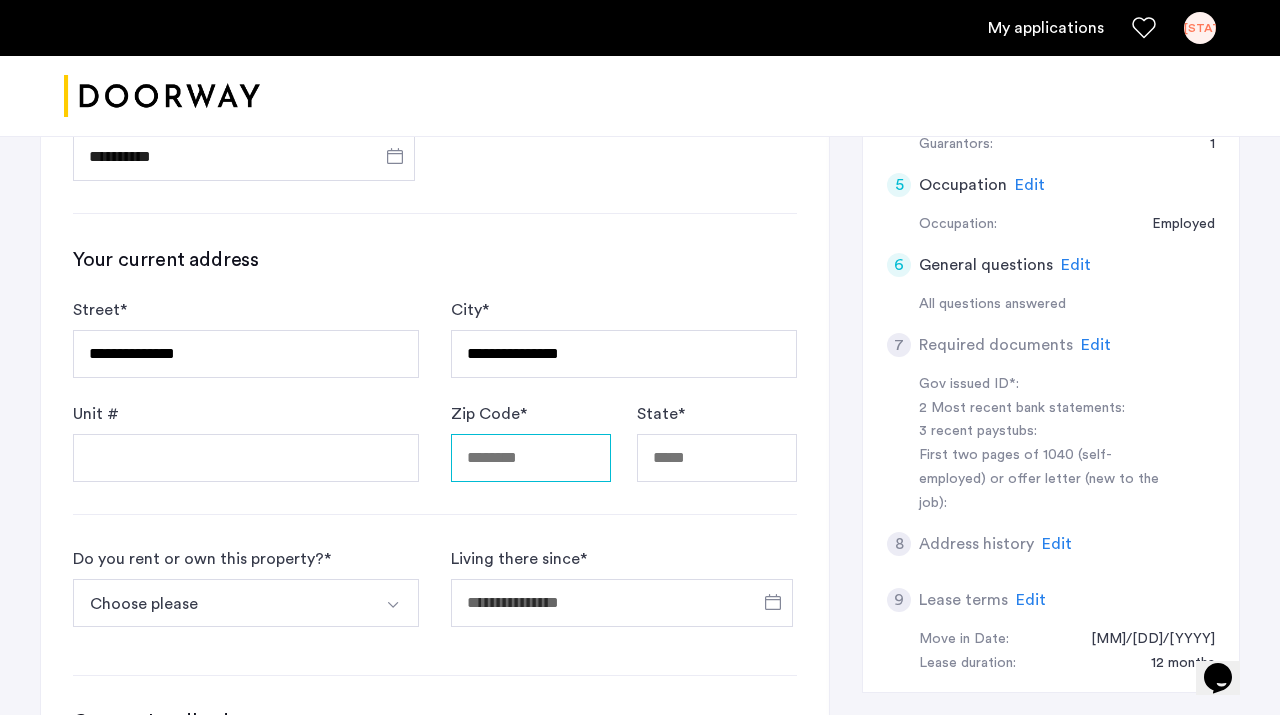 type on "*****" 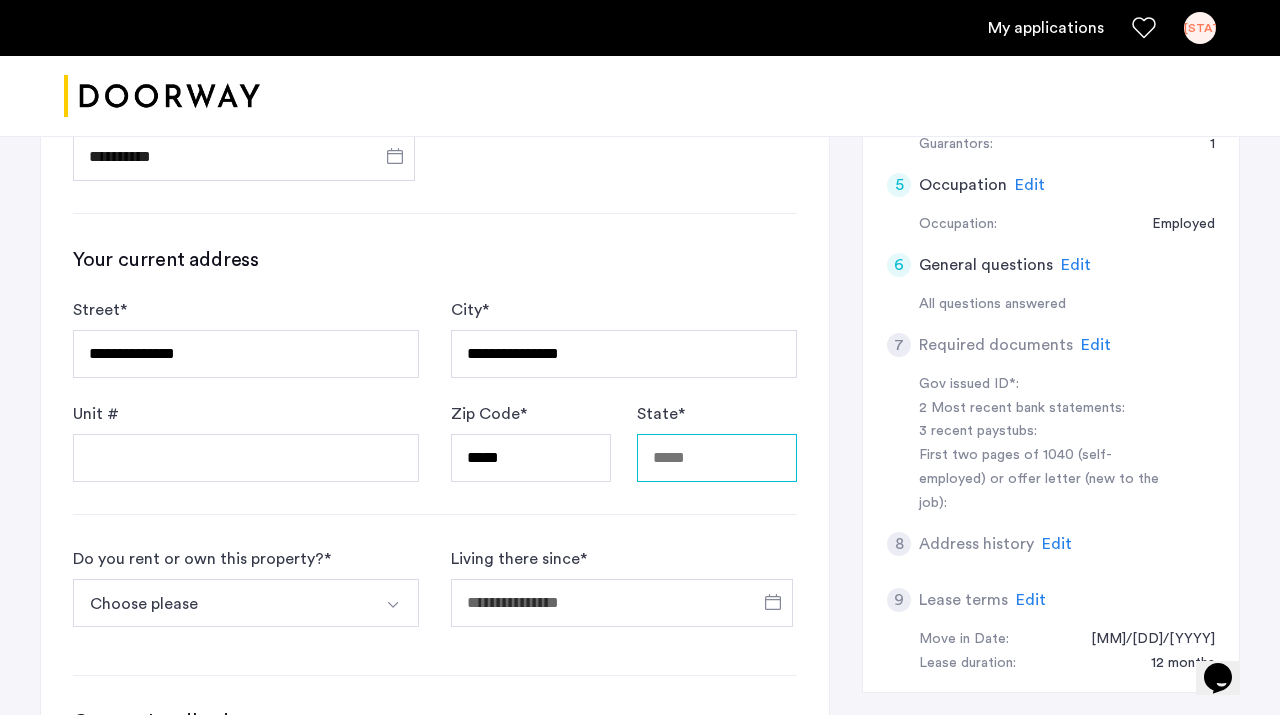 type on "**" 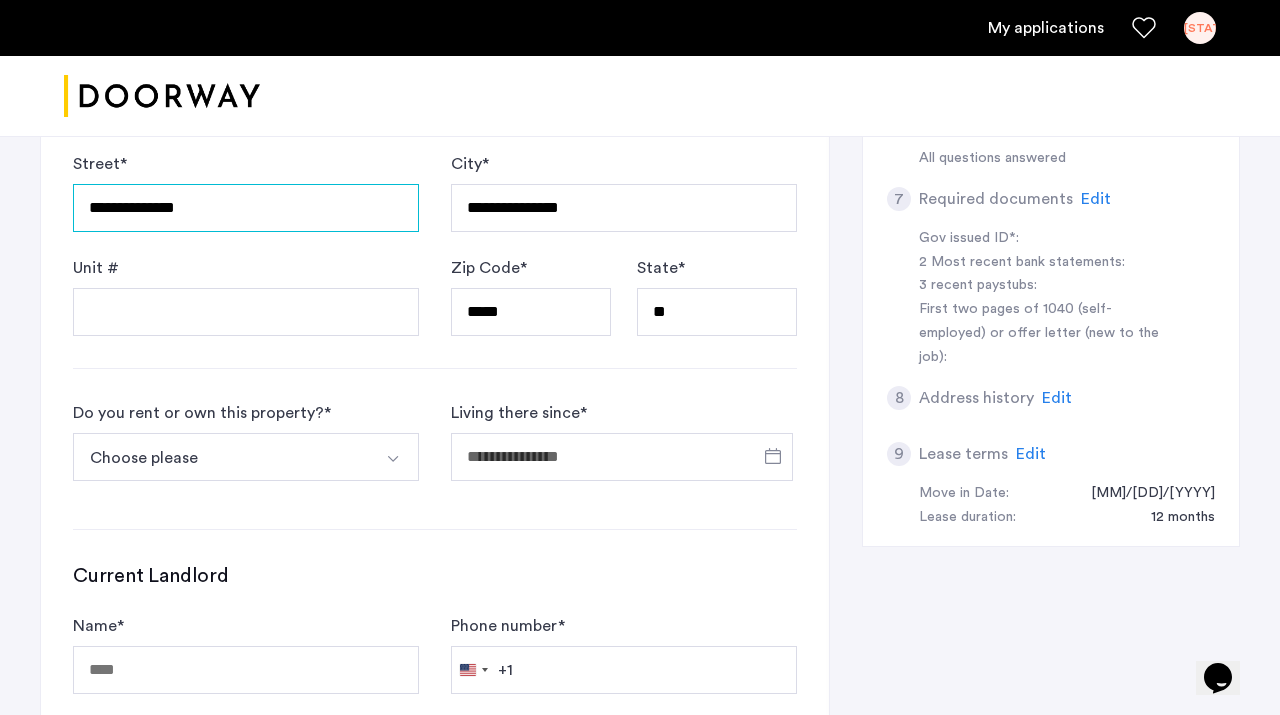 scroll, scrollTop: 850, scrollLeft: 0, axis: vertical 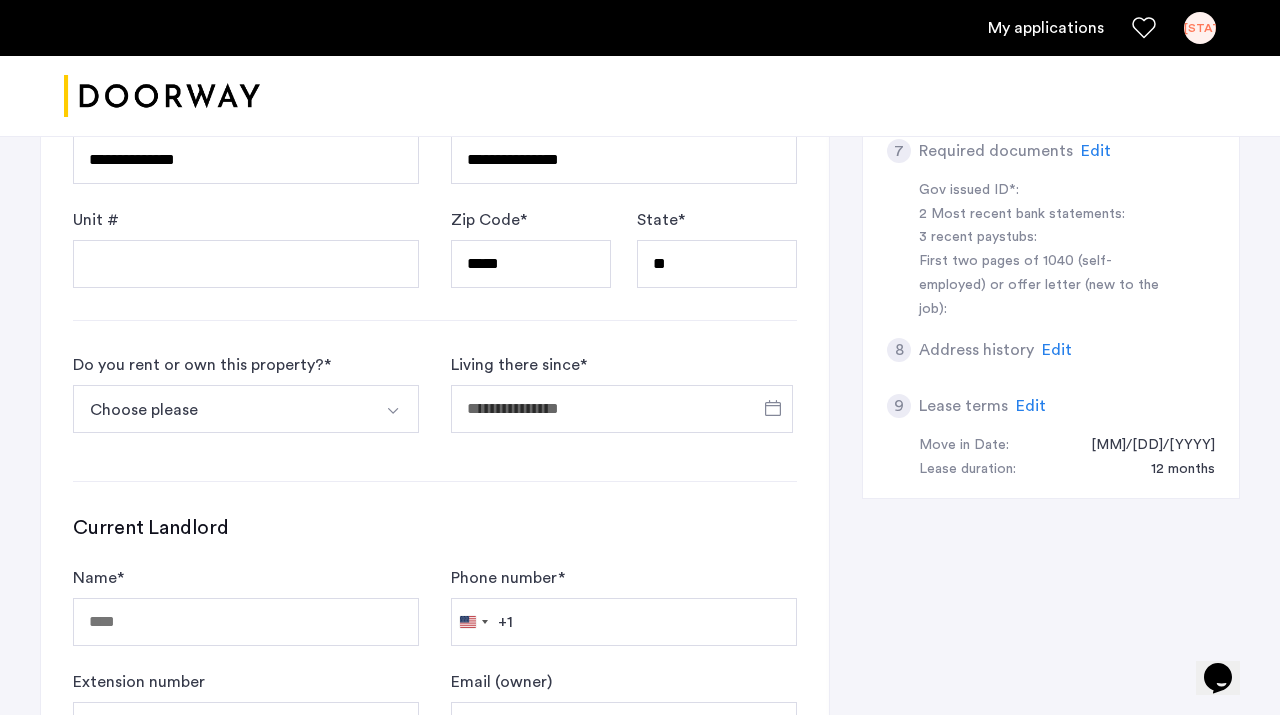 click on "Choose please" at bounding box center [222, 409] 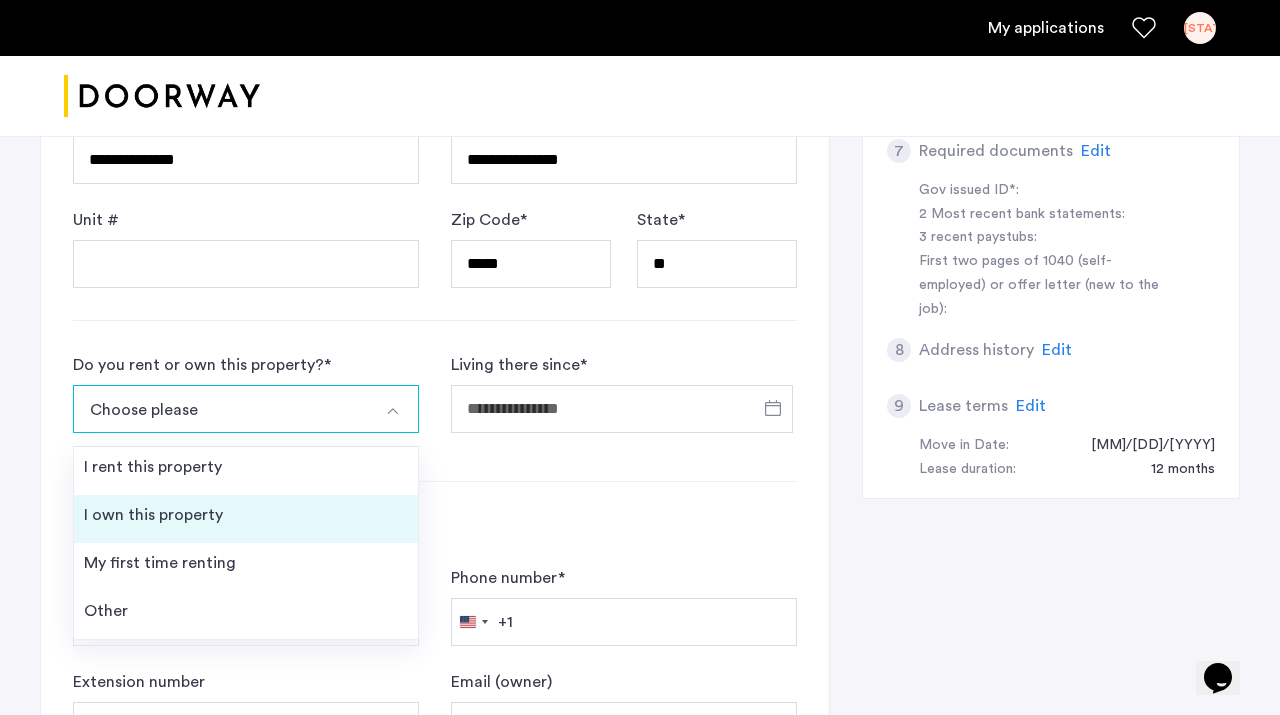 click on "I own this property" at bounding box center [246, 519] 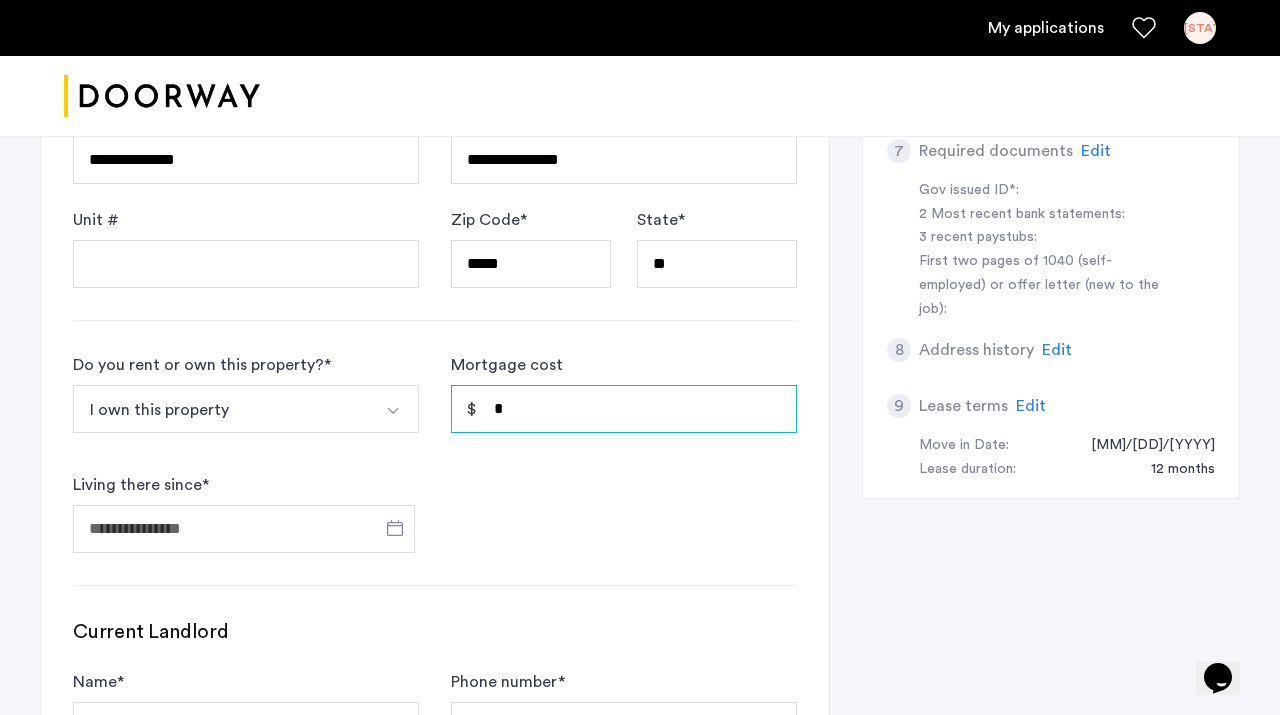 click on "*" at bounding box center [624, 409] 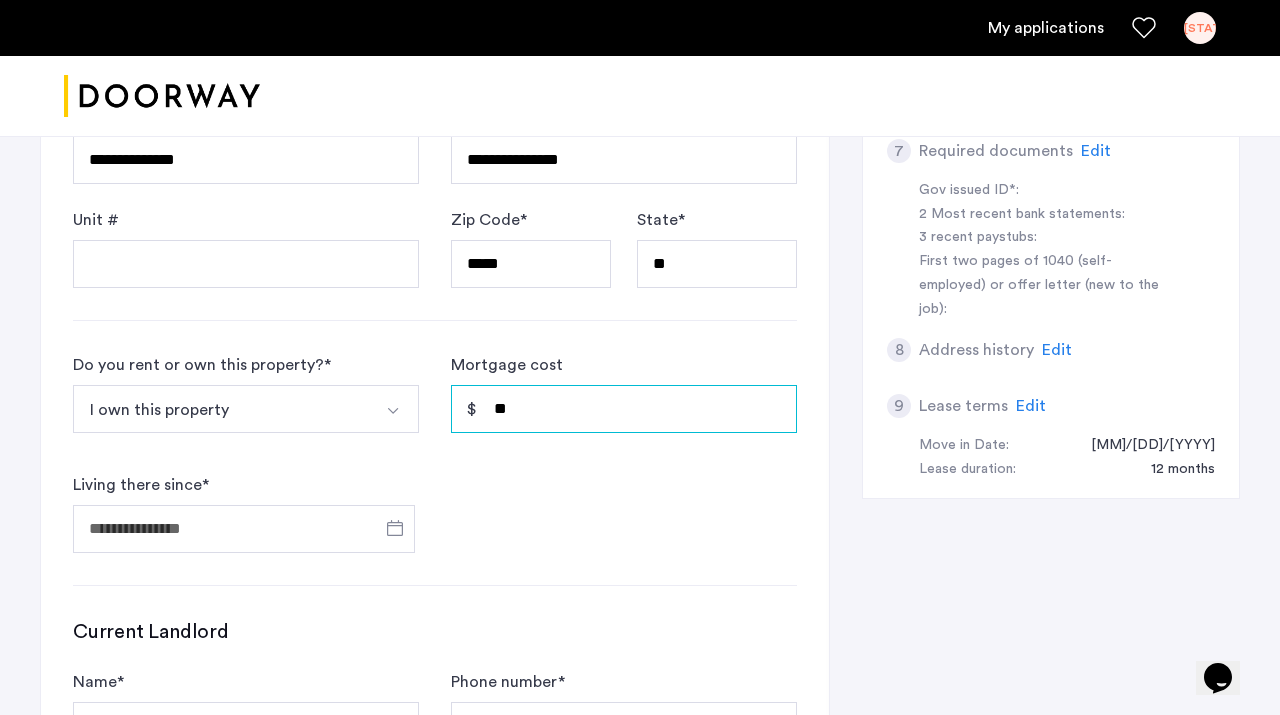 type on "*" 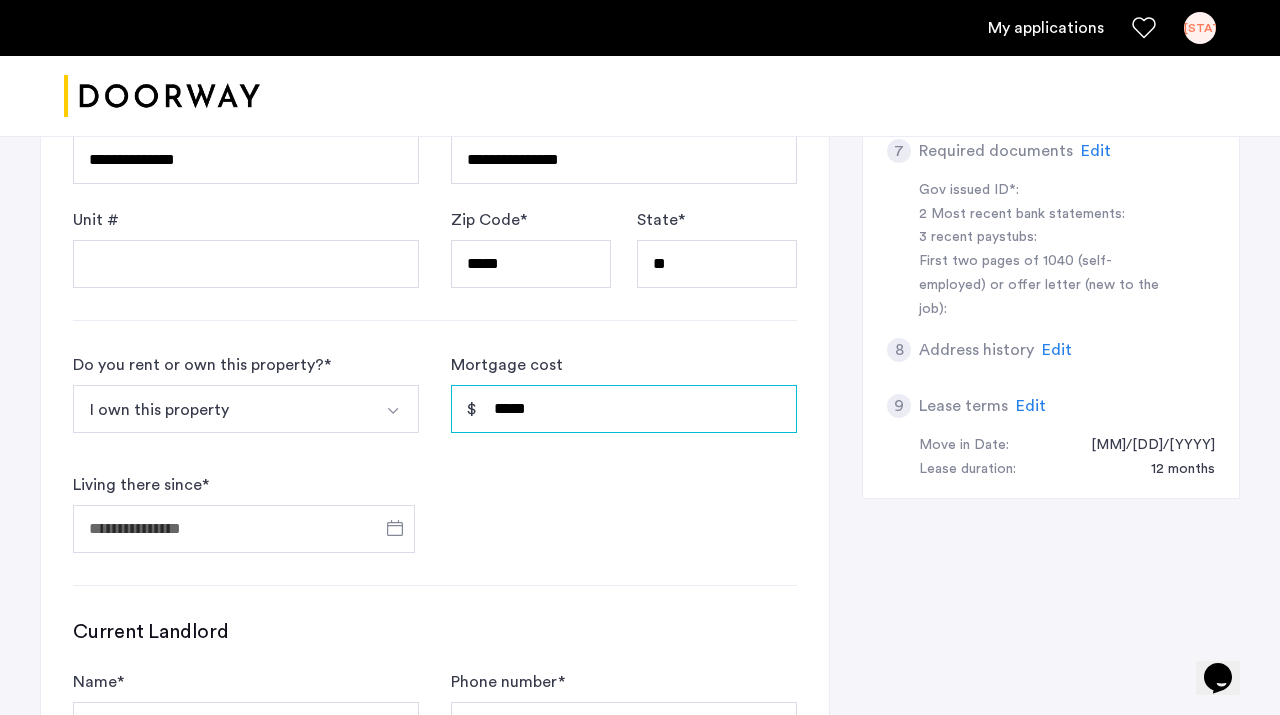 type on "*****" 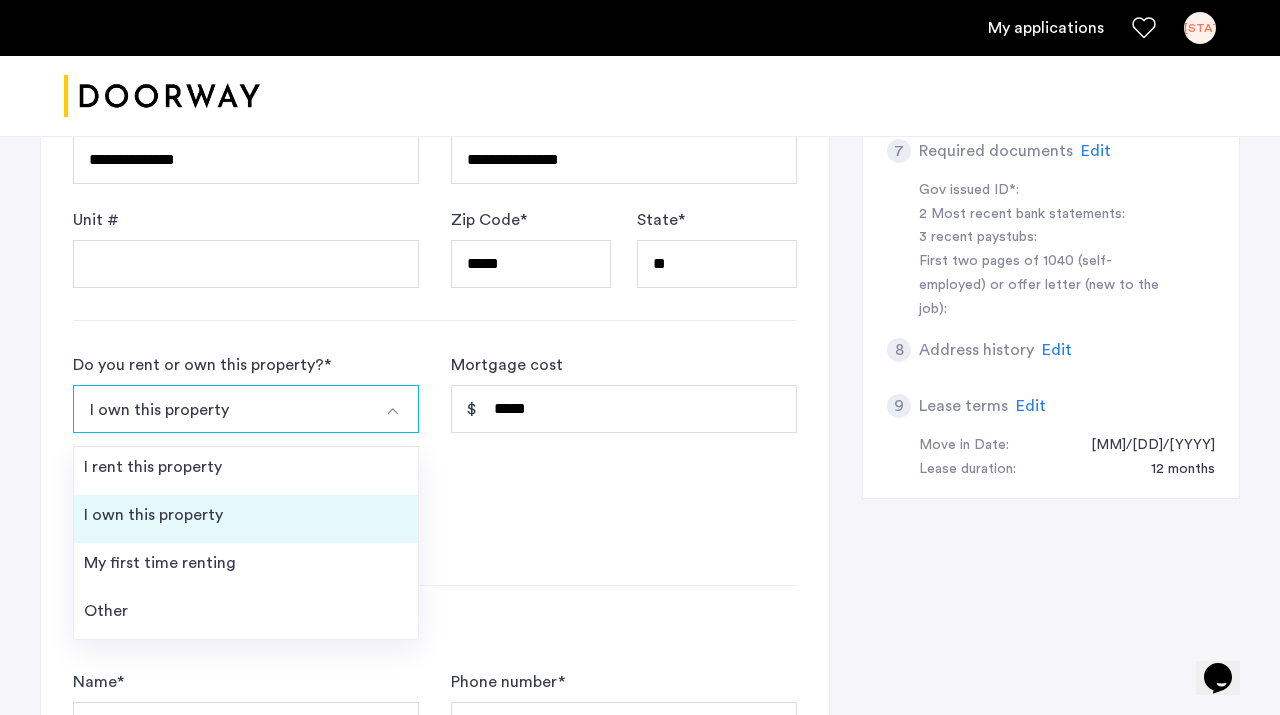 click on "I own this property" at bounding box center [246, 519] 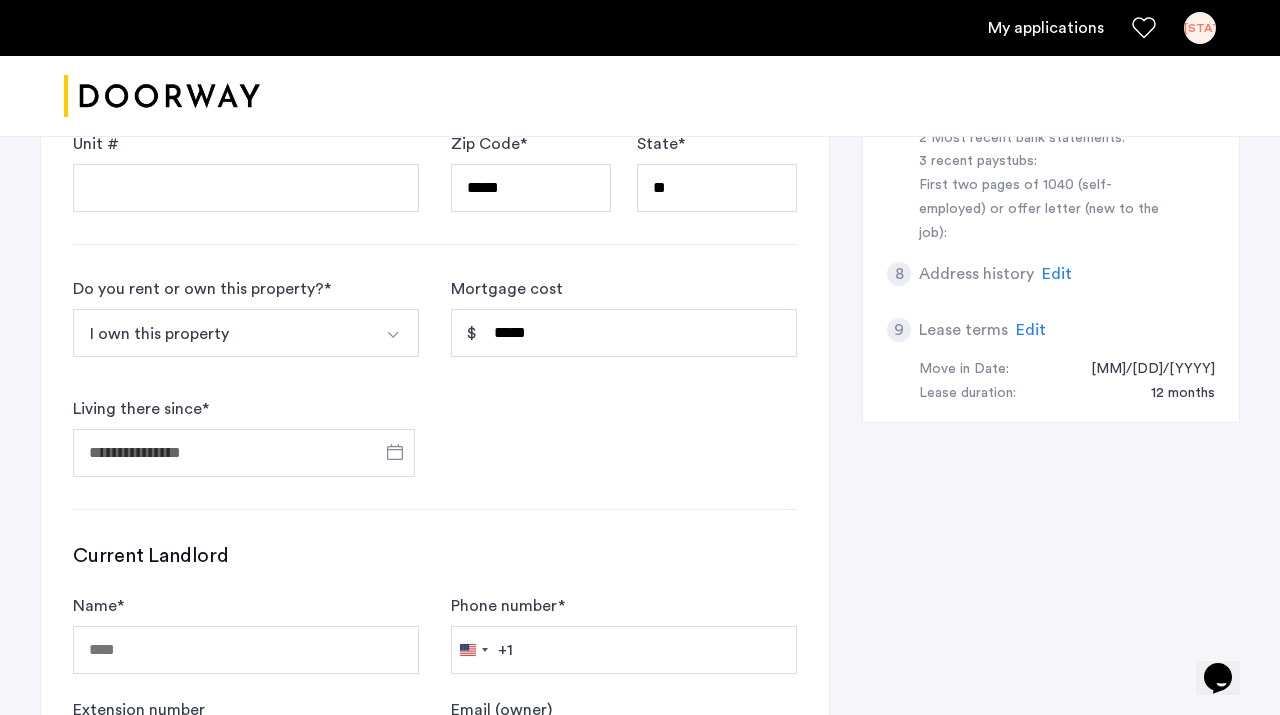 scroll, scrollTop: 938, scrollLeft: 0, axis: vertical 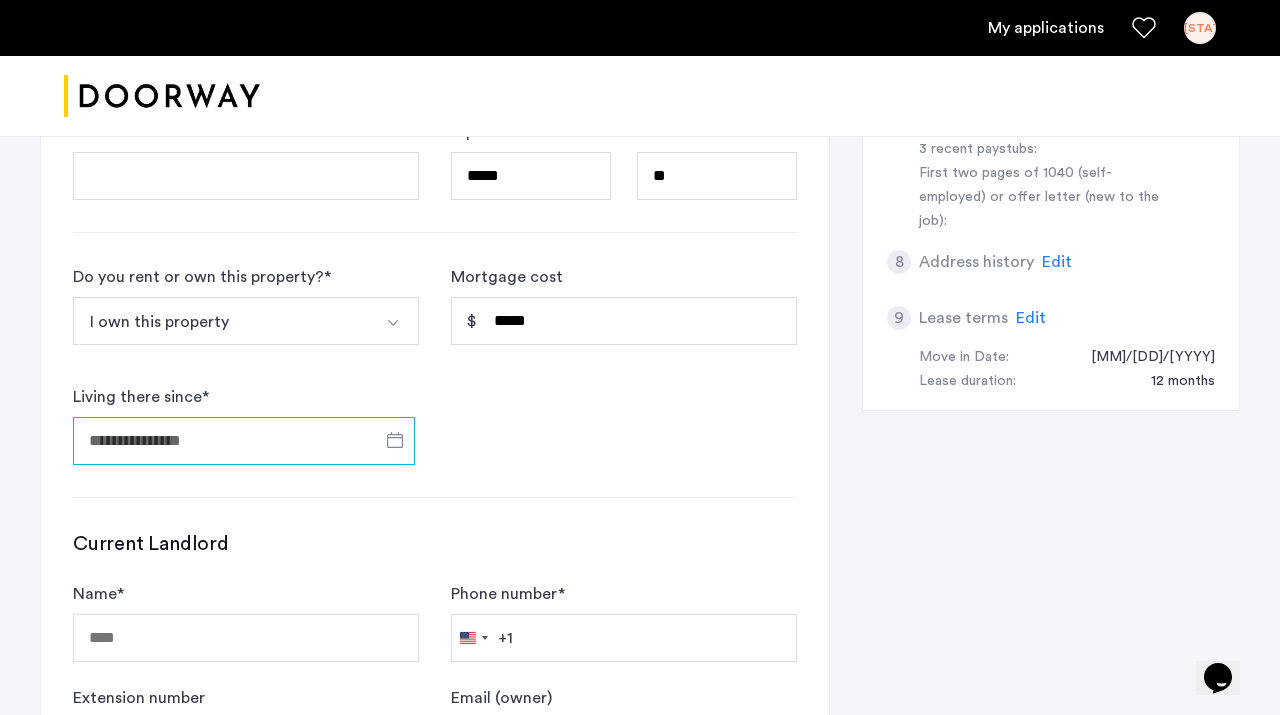 click on "Living there since  *" at bounding box center (244, 441) 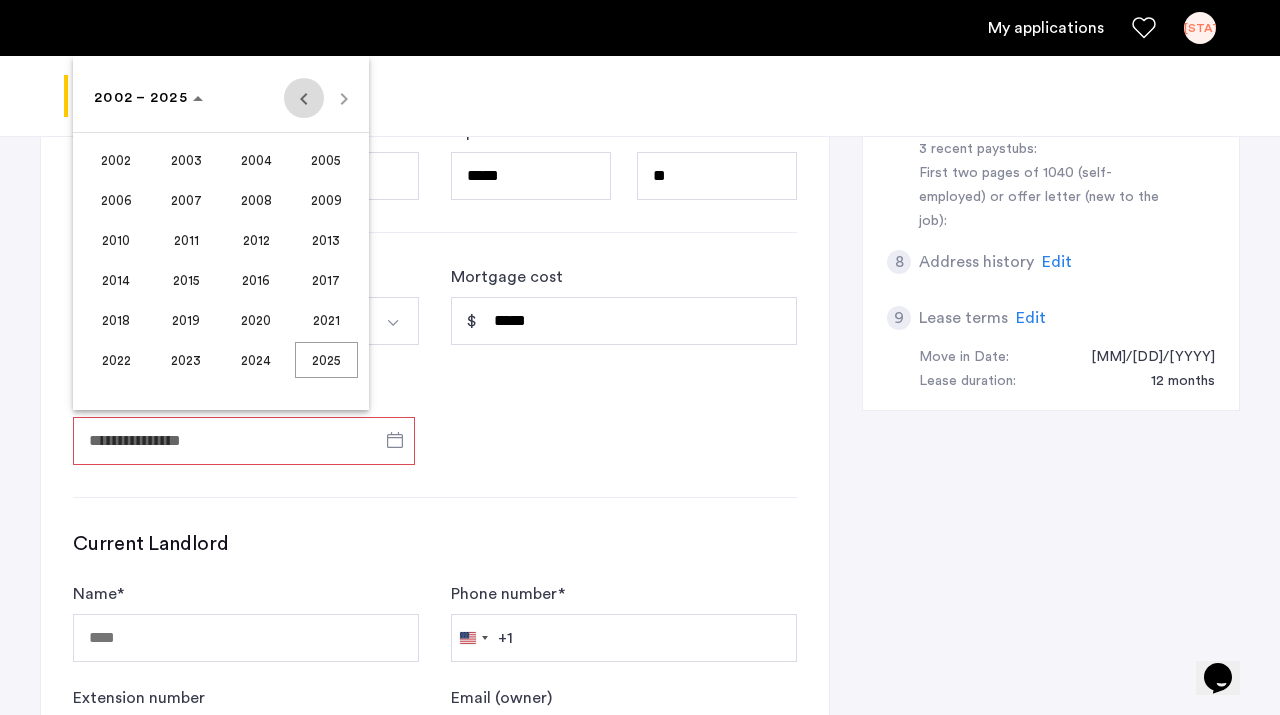 click at bounding box center [304, 98] 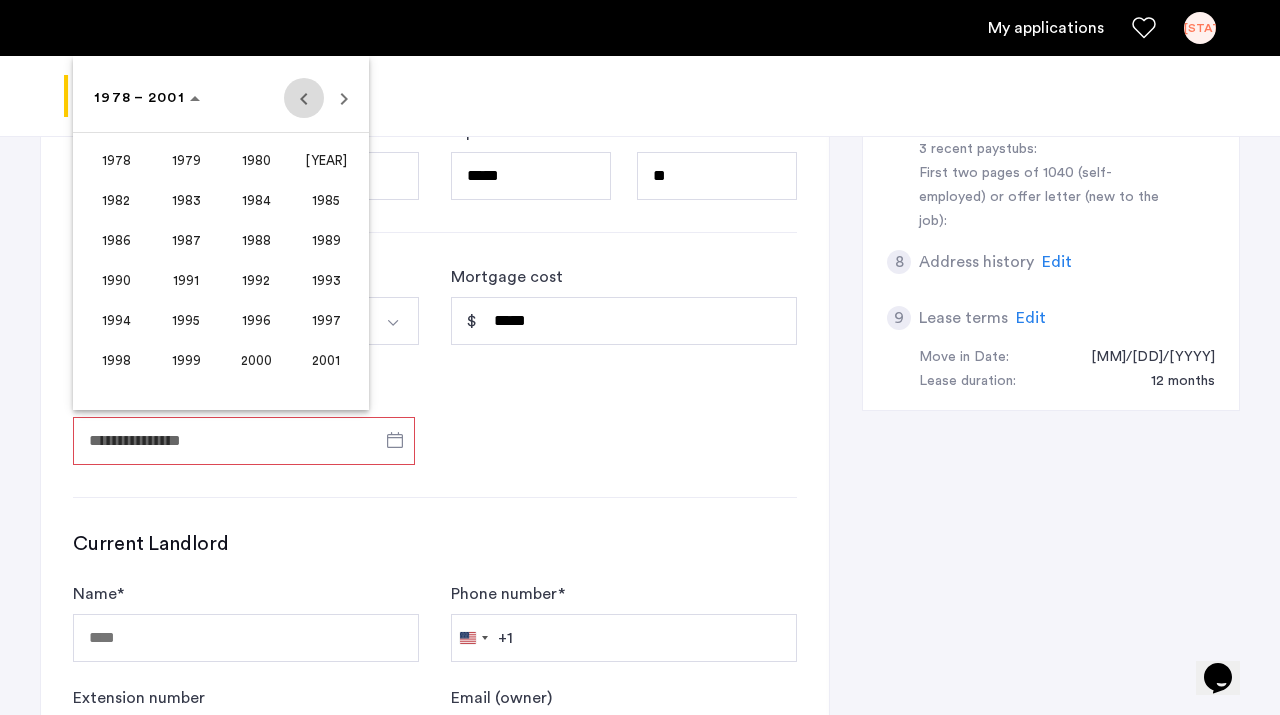 click at bounding box center (304, 98) 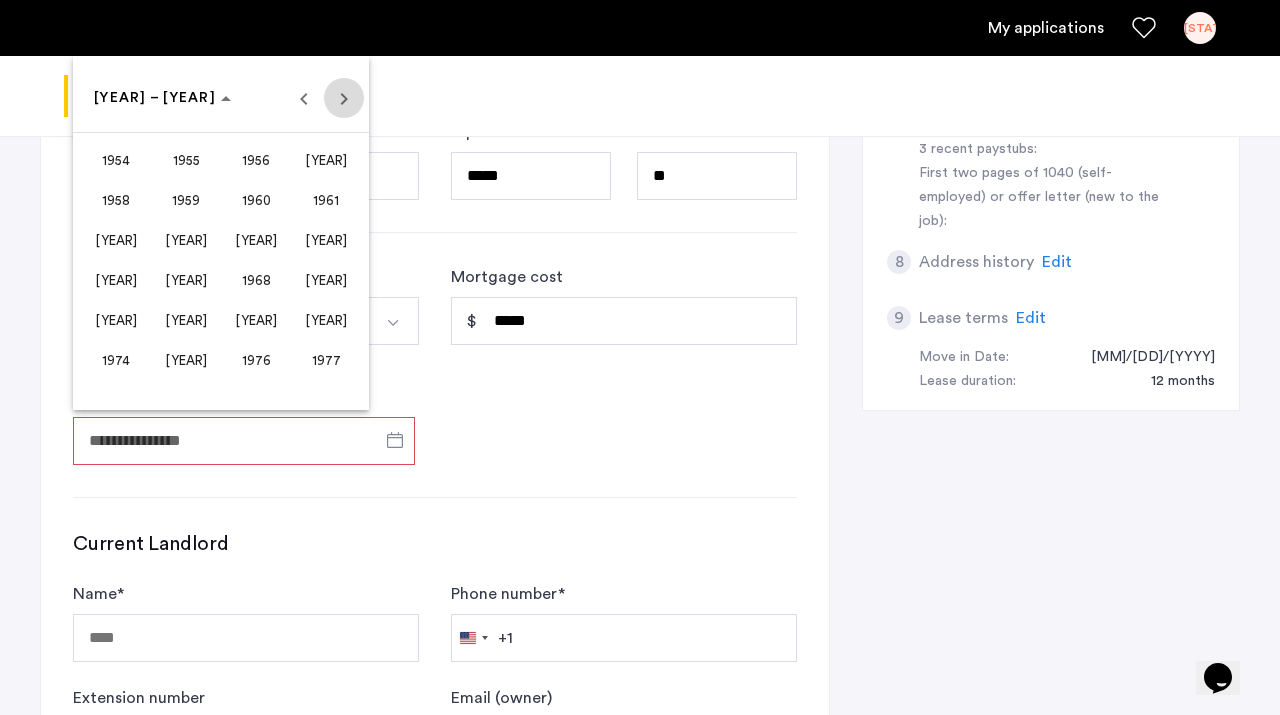 click at bounding box center [344, 98] 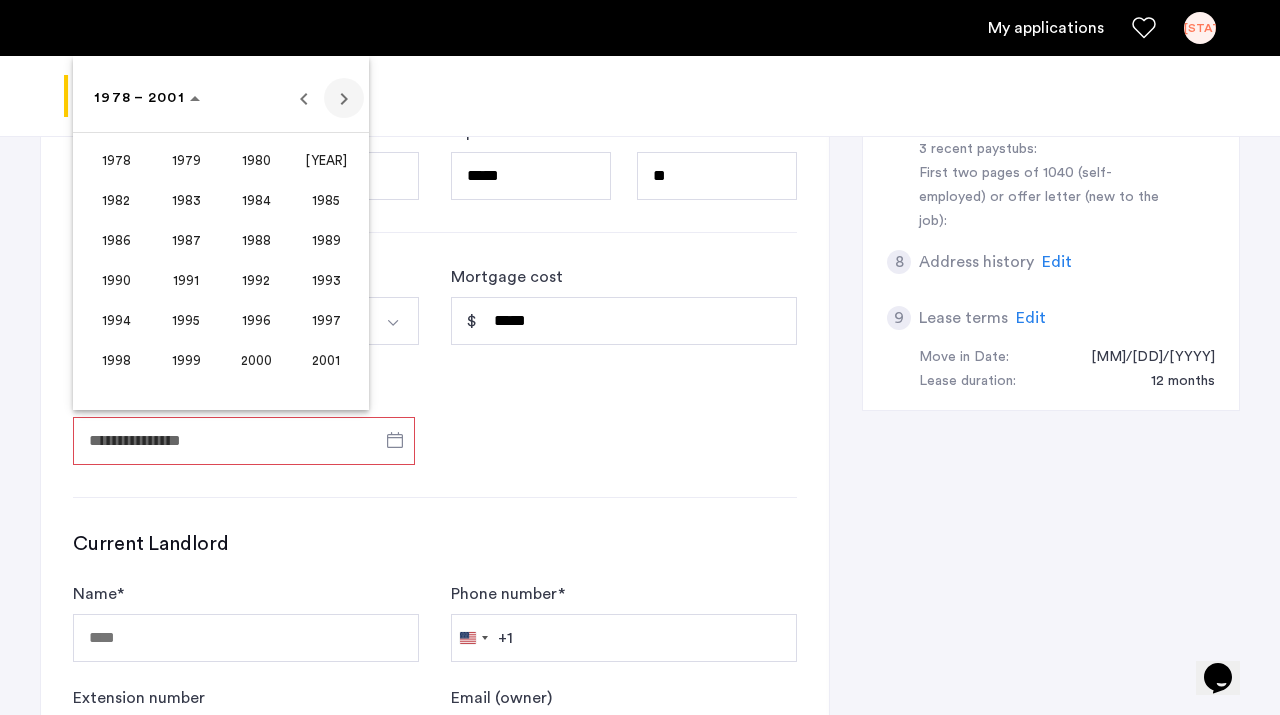 click at bounding box center [344, 98] 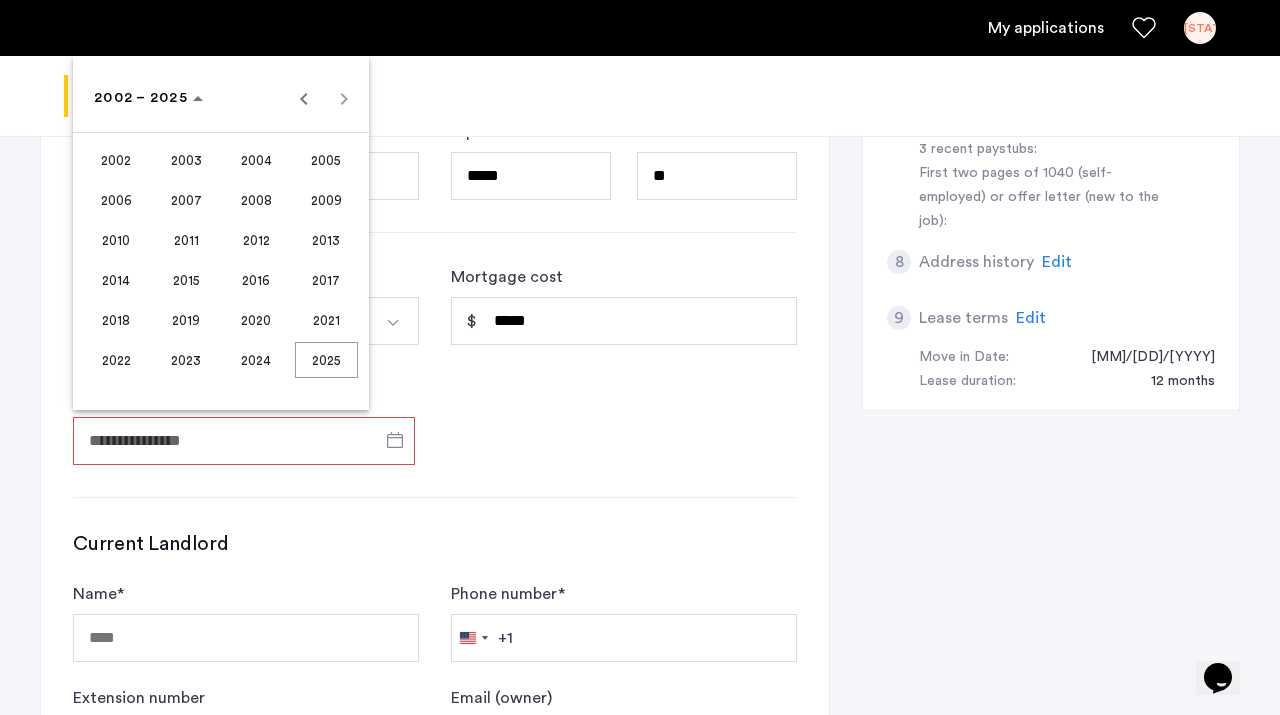 click on "2007" at bounding box center [186, 200] 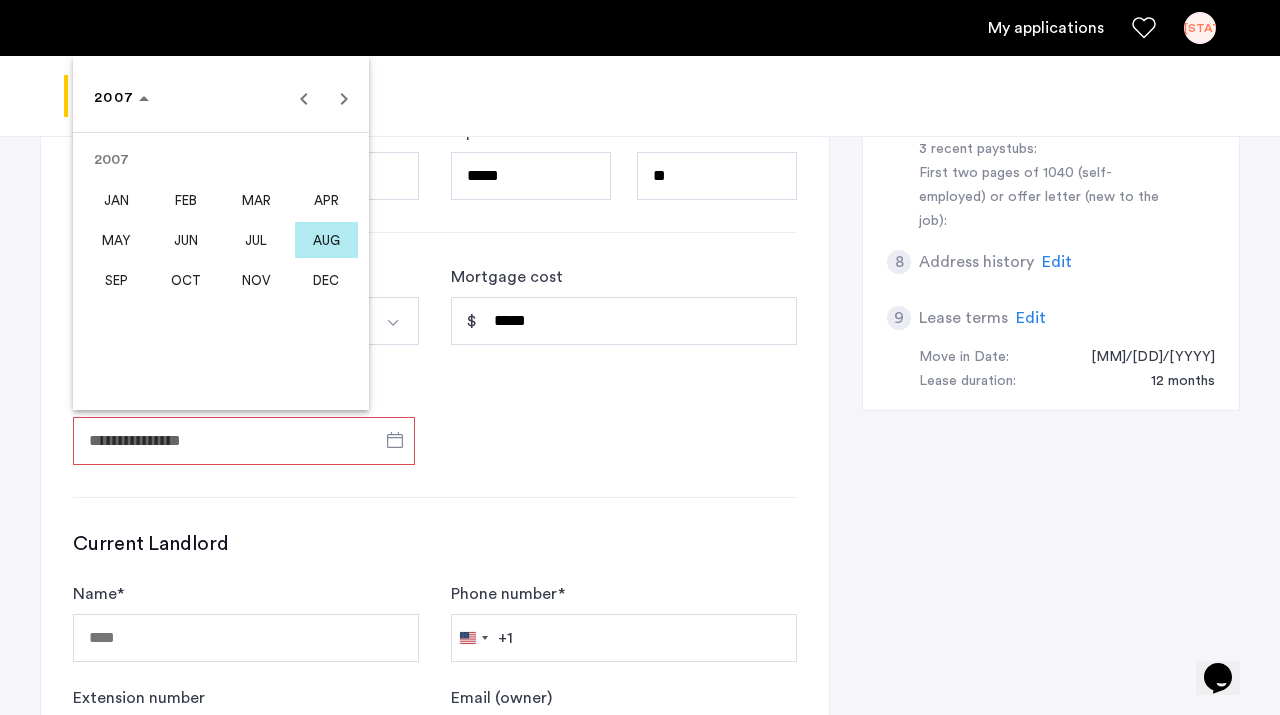 click on "OCT" at bounding box center (186, 280) 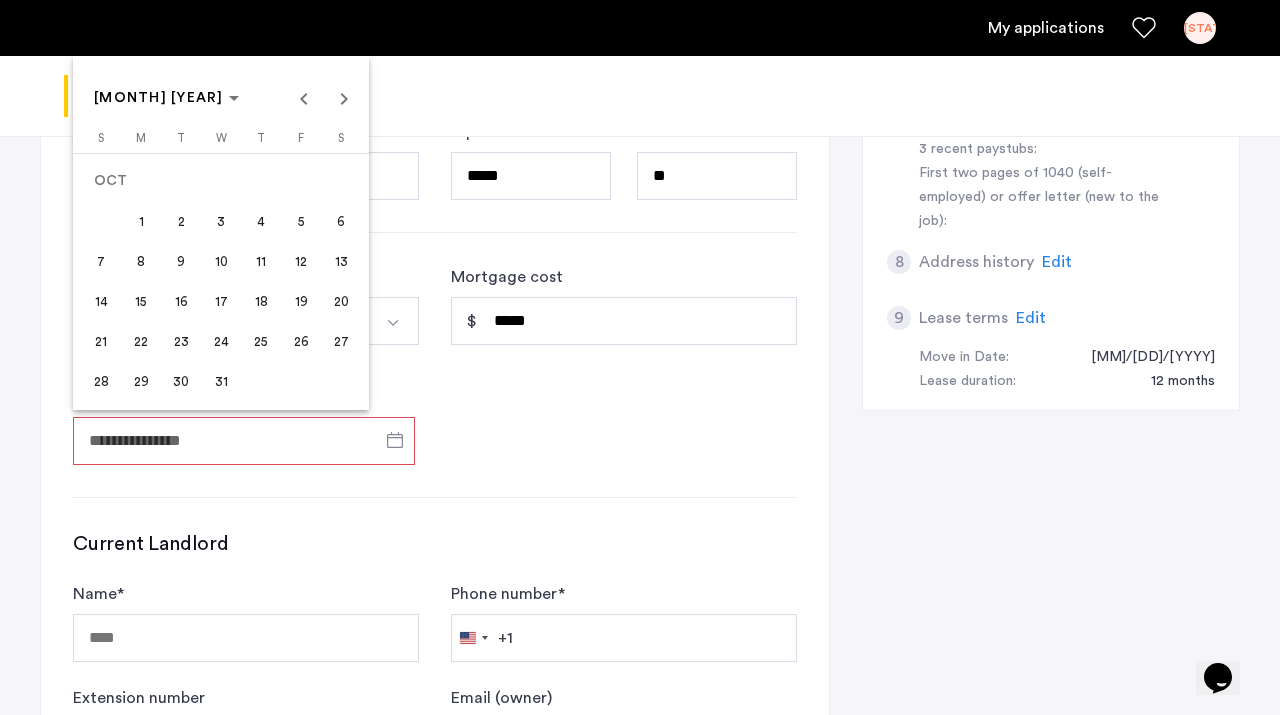 click on "1" at bounding box center (141, 221) 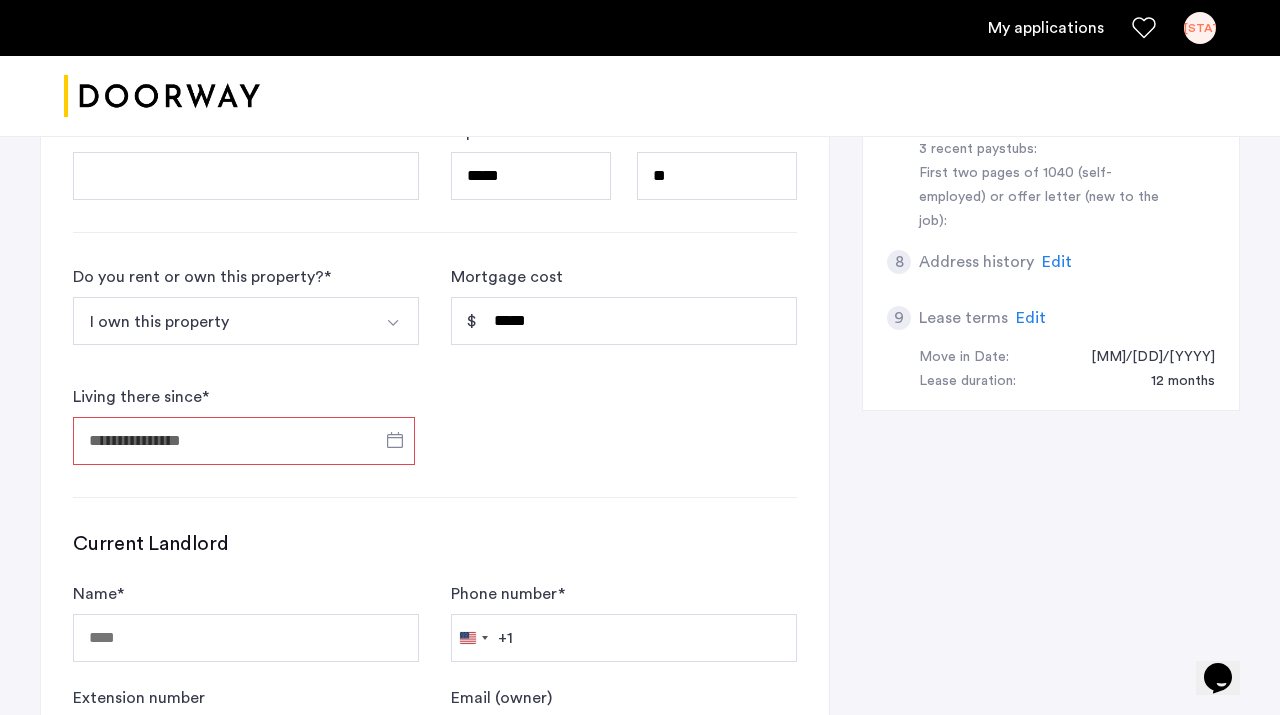 type on "**********" 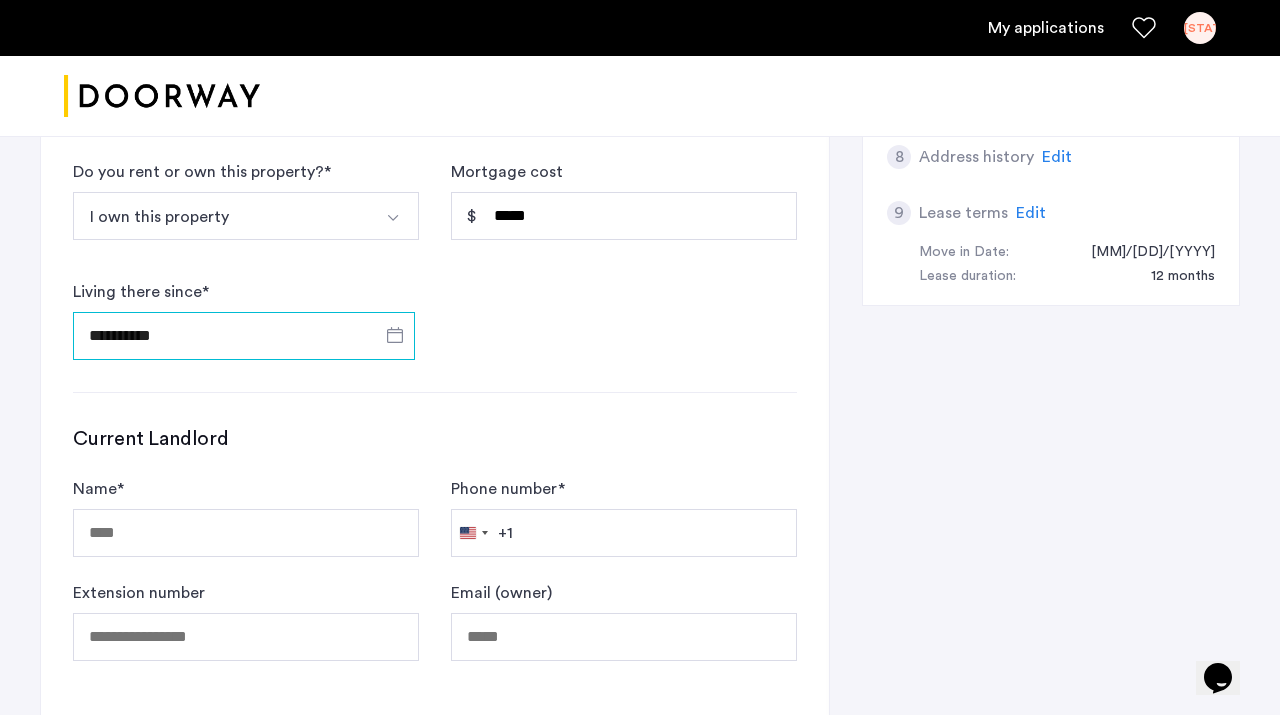 scroll, scrollTop: 1062, scrollLeft: 0, axis: vertical 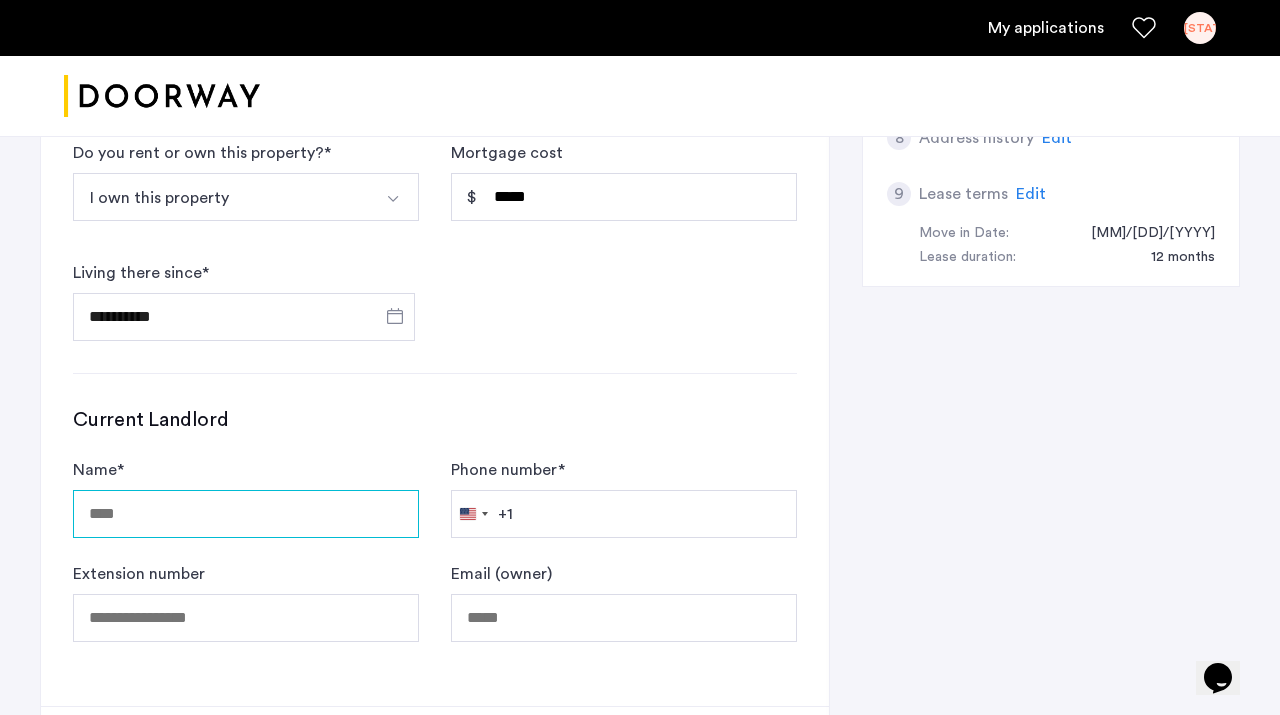 click on "Name  *" at bounding box center (246, 514) 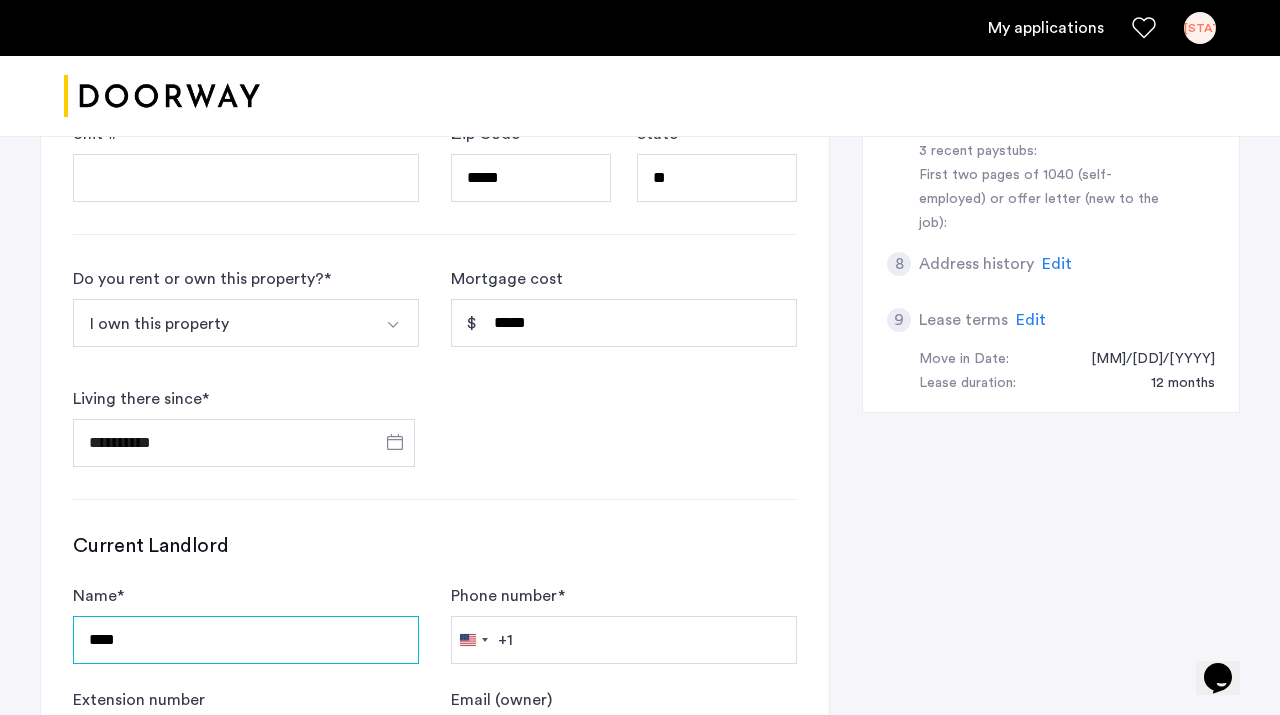 scroll, scrollTop: 771, scrollLeft: 0, axis: vertical 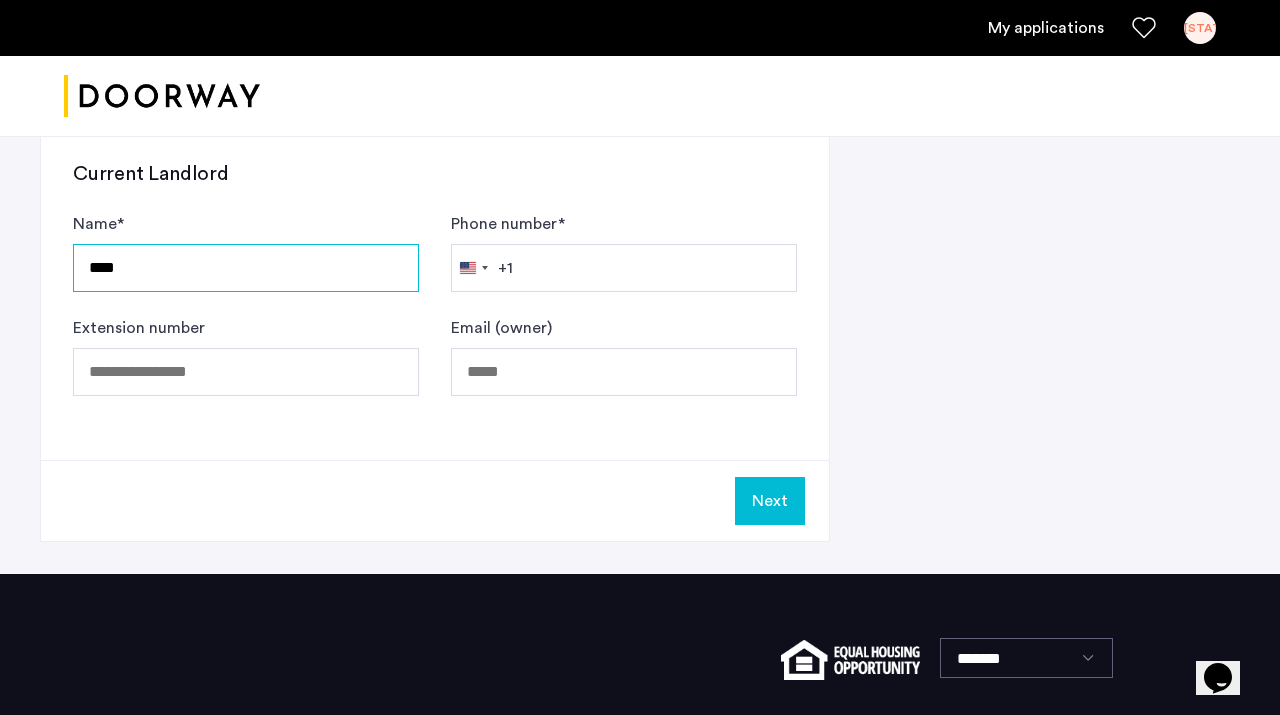 type on "****" 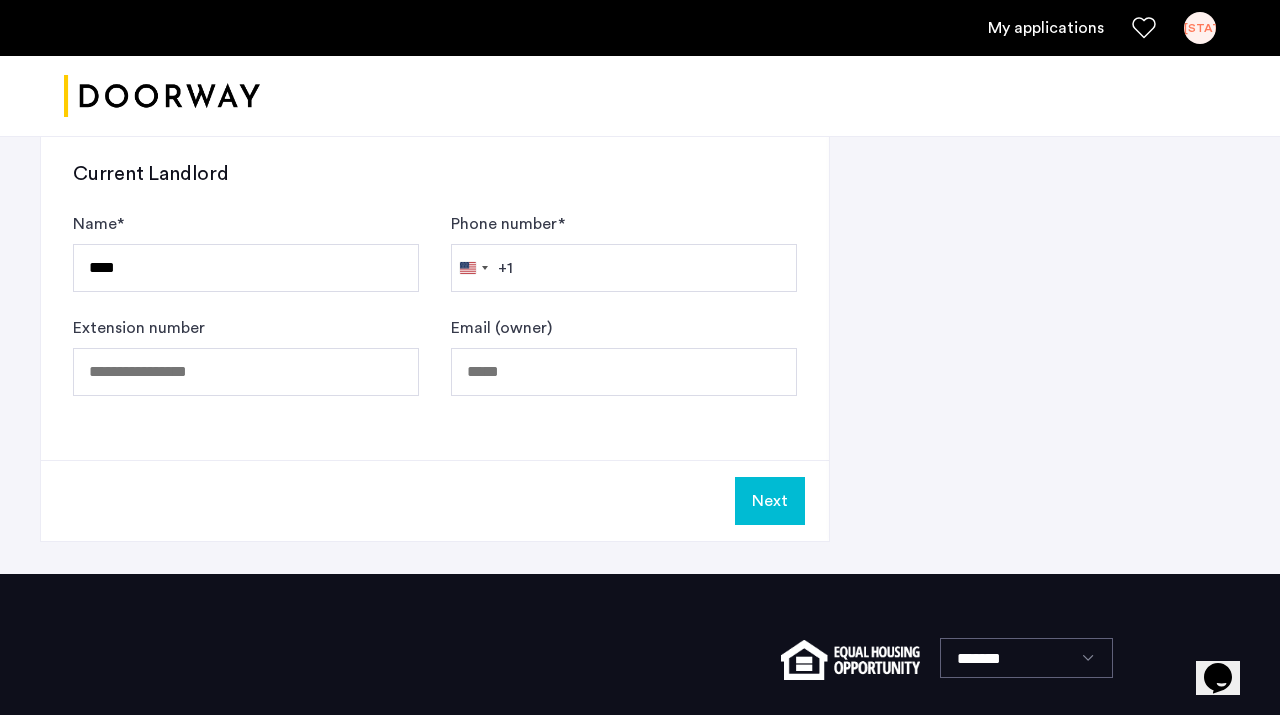 click on "Next" 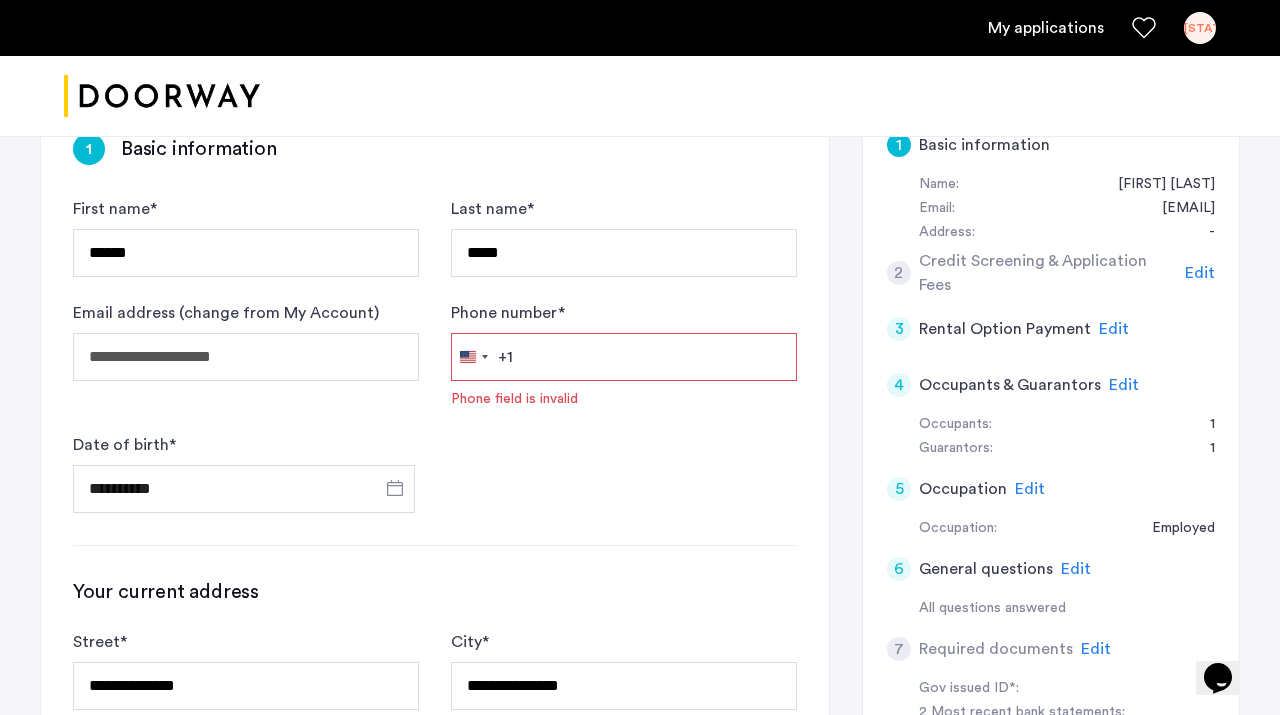 scroll, scrollTop: 316, scrollLeft: 0, axis: vertical 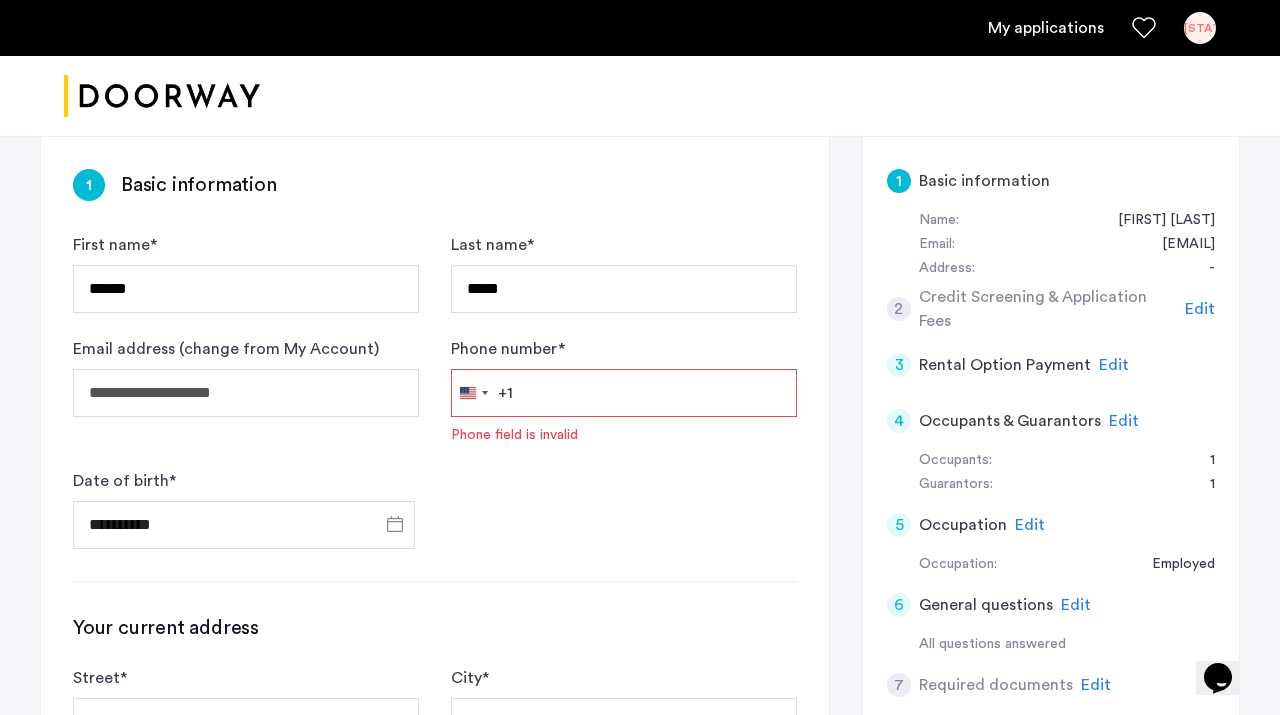 click on "Phone number  *" at bounding box center [624, 393] 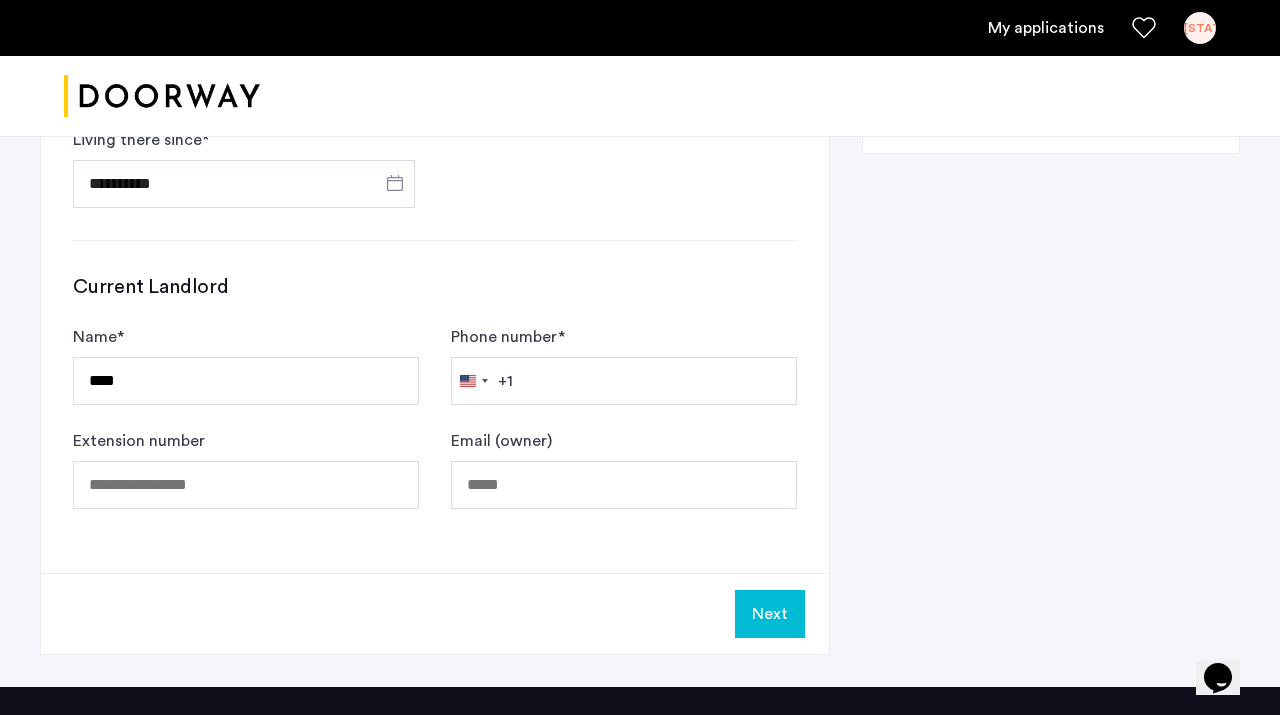 scroll, scrollTop: 1420, scrollLeft: 0, axis: vertical 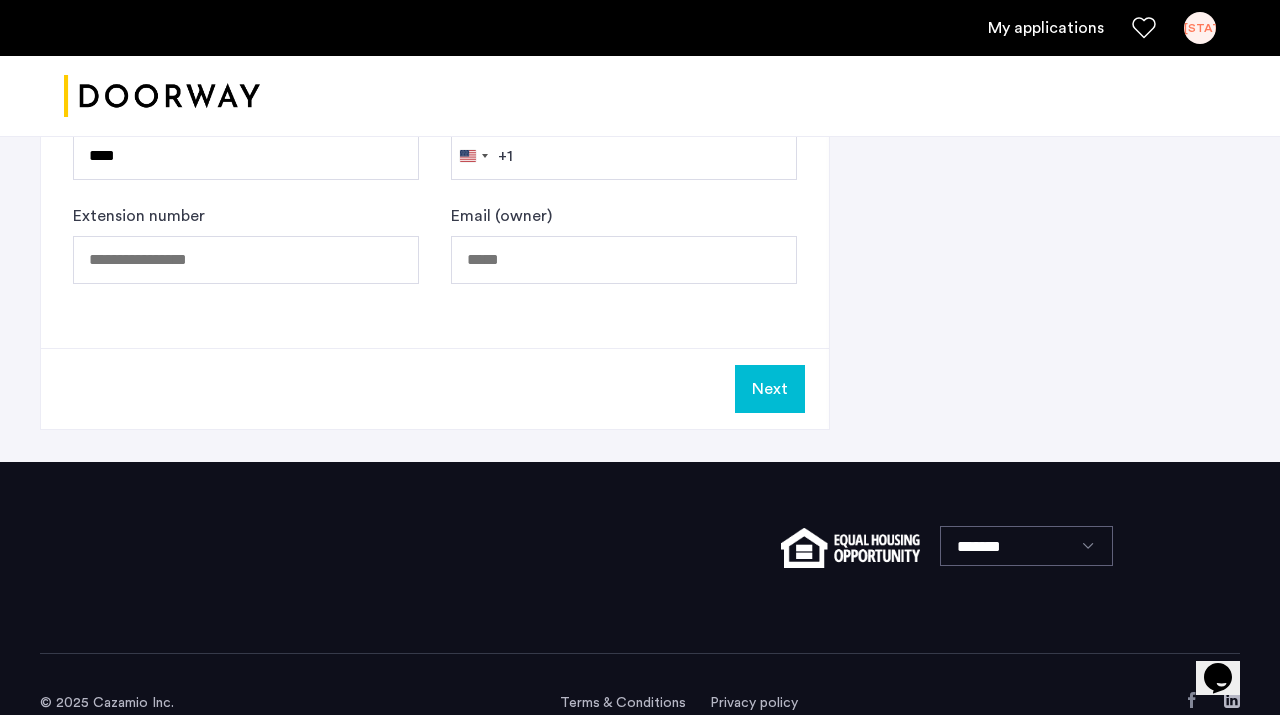 click on "Next" 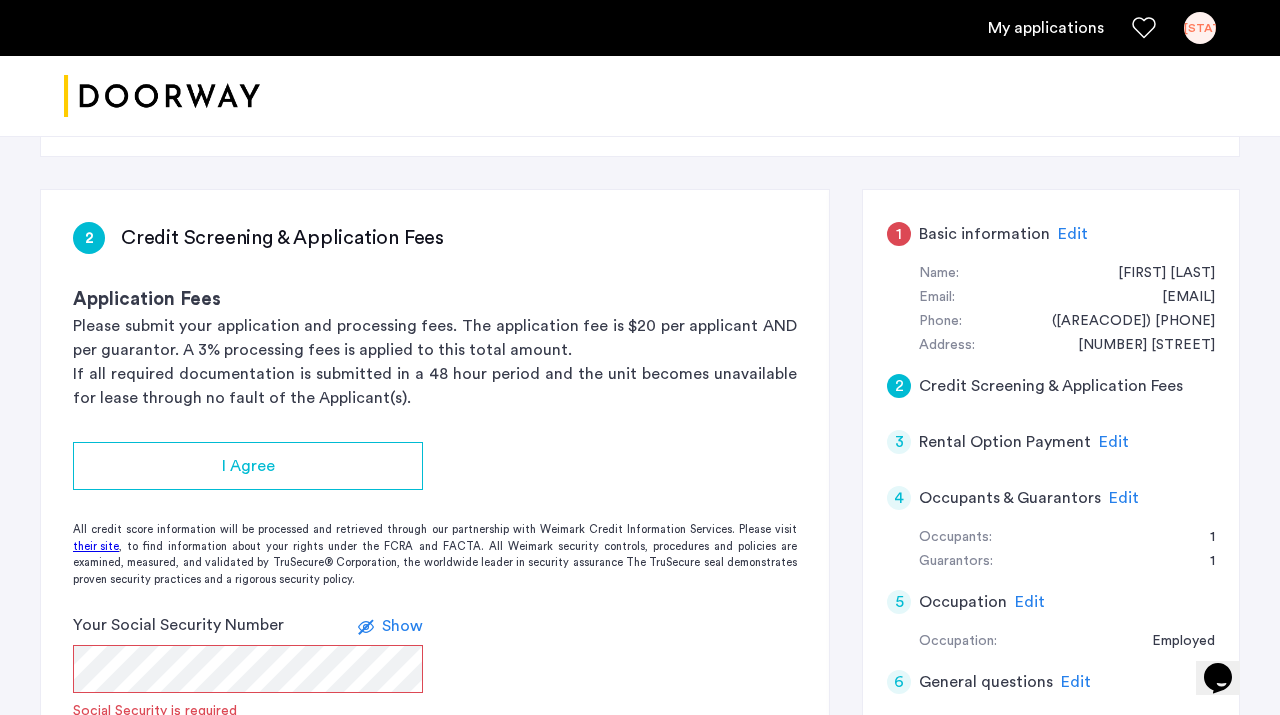 scroll, scrollTop: 265, scrollLeft: 0, axis: vertical 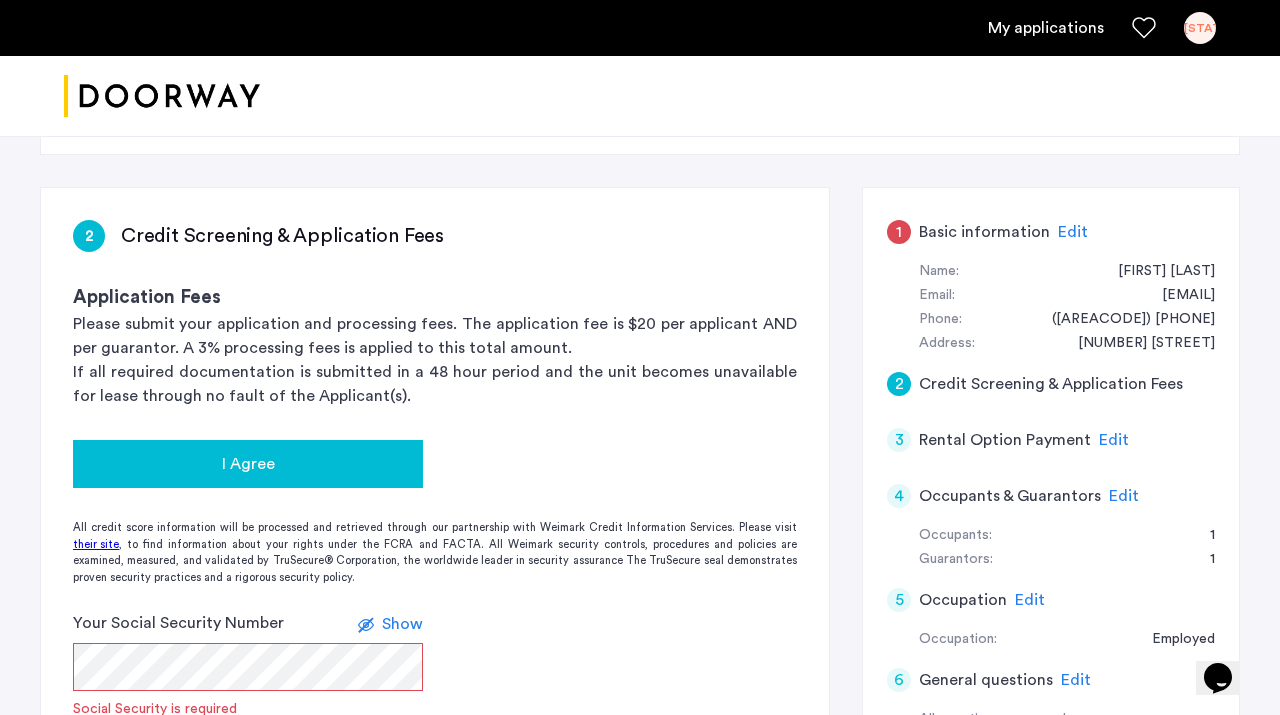 click on "I Agree" 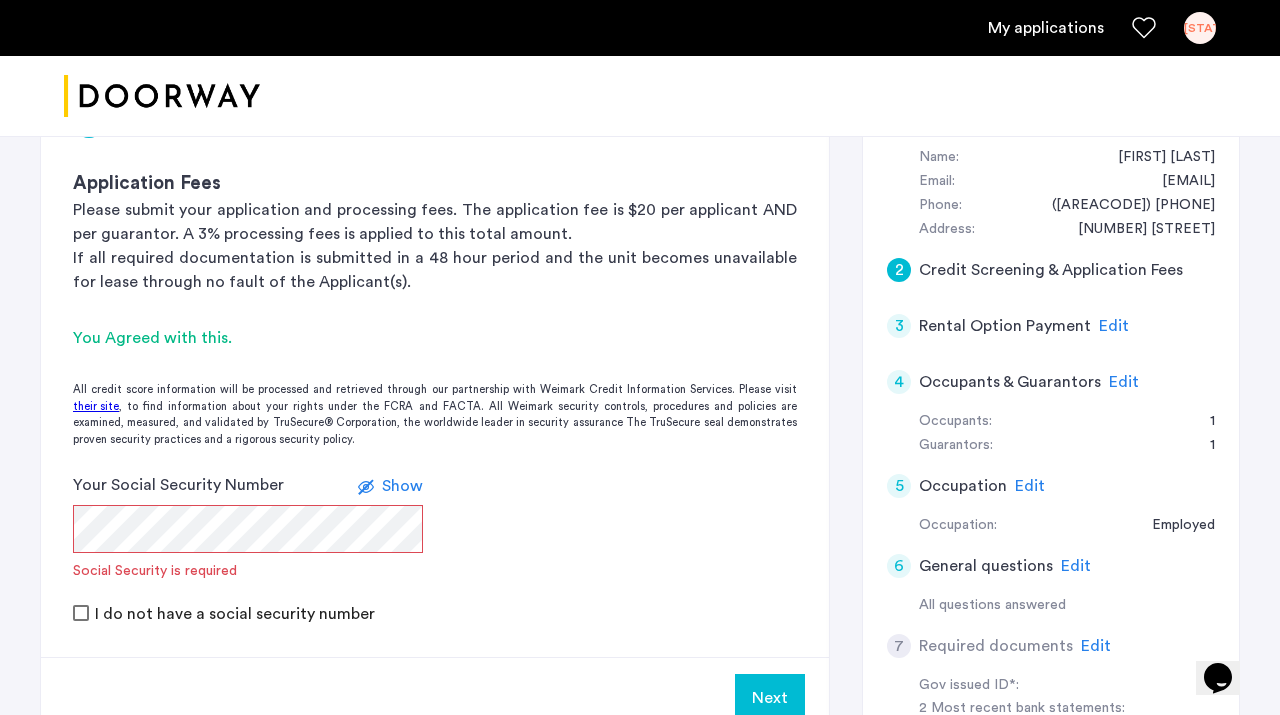 scroll, scrollTop: 402, scrollLeft: 0, axis: vertical 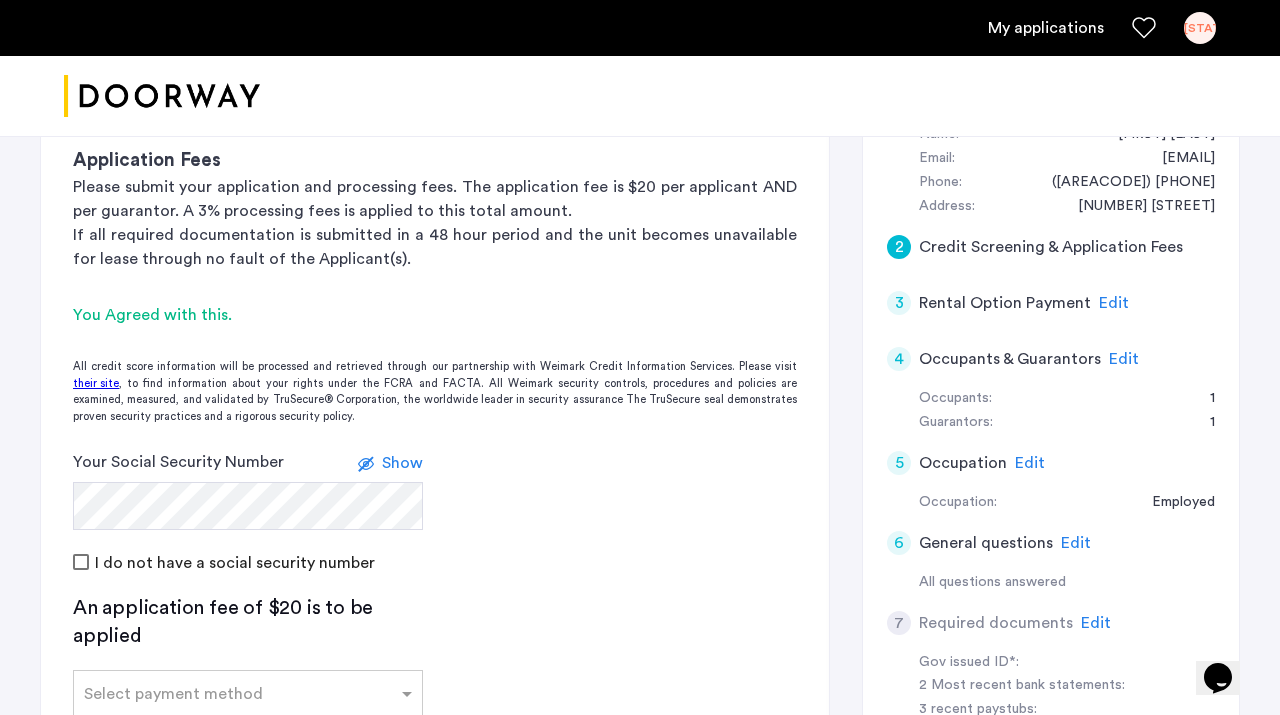click on "Show" 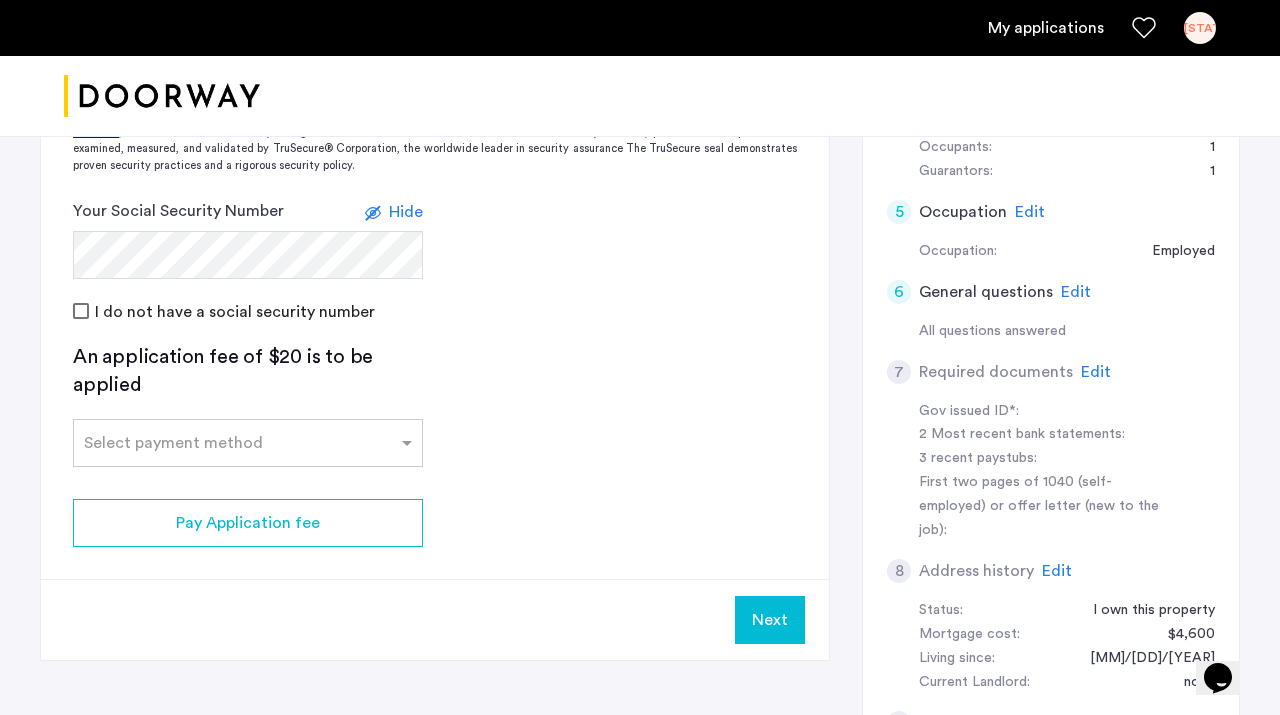 scroll, scrollTop: 655, scrollLeft: 0, axis: vertical 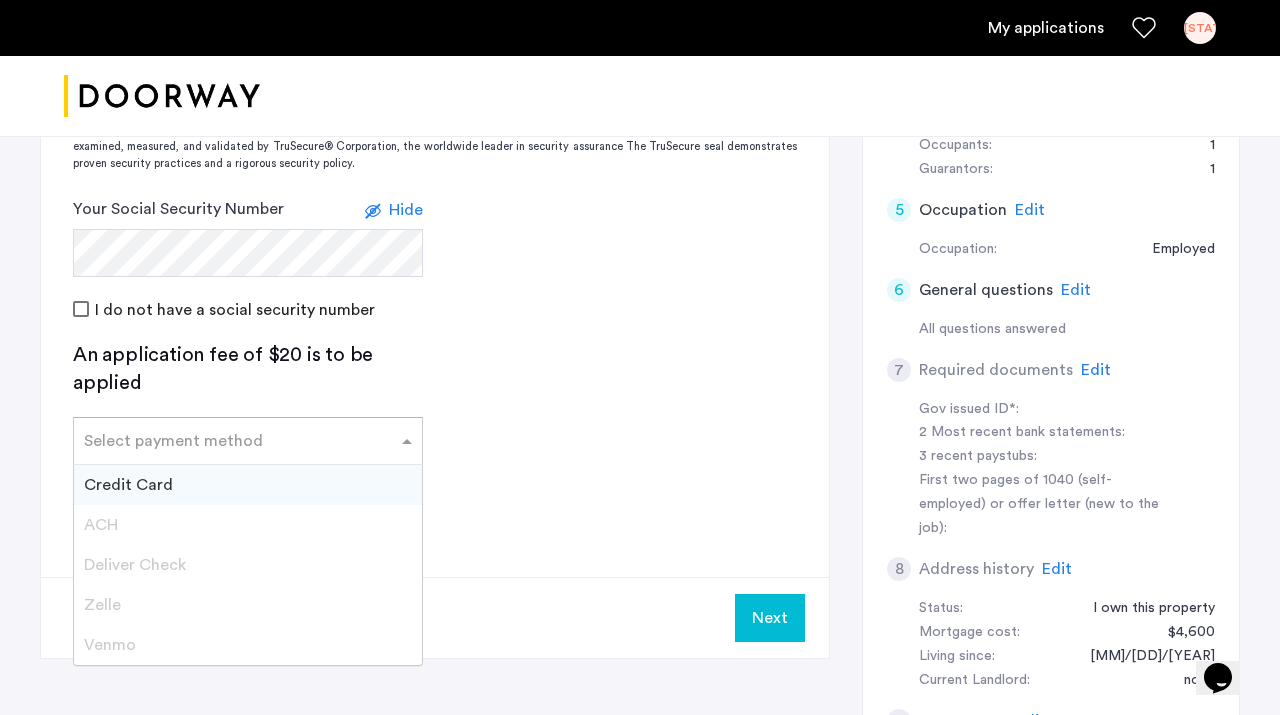 click 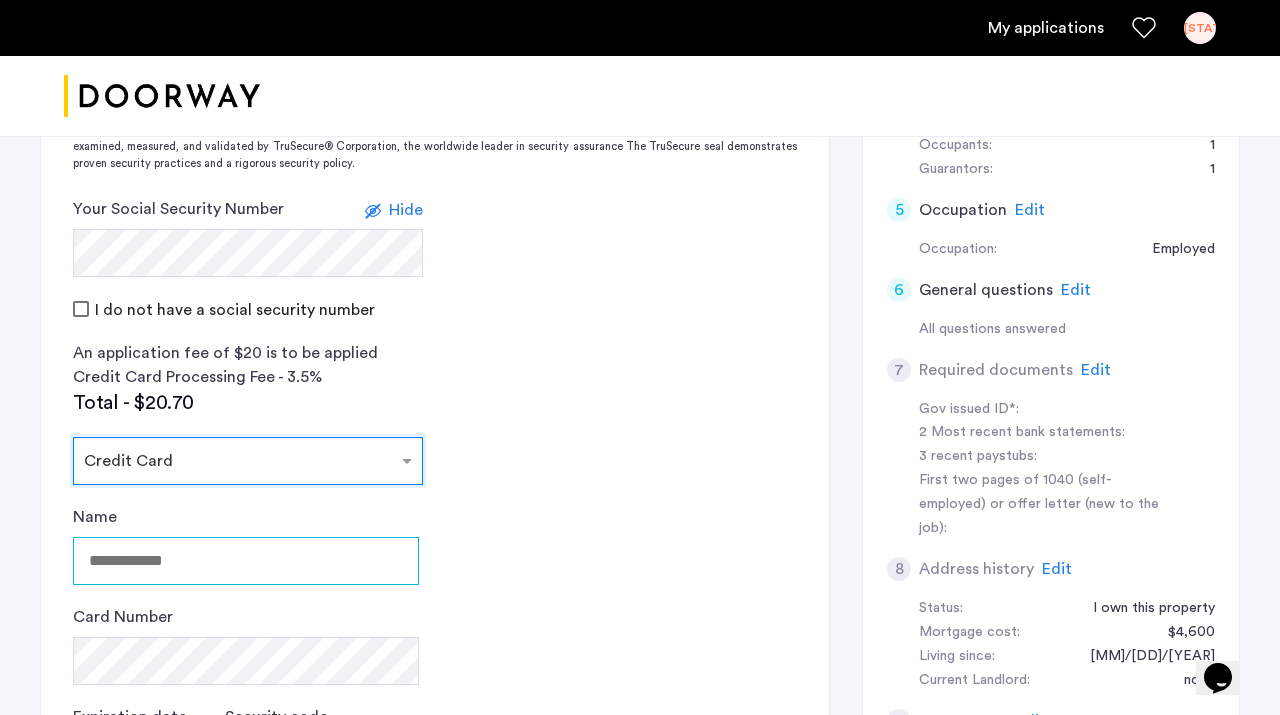click on "Name" at bounding box center [246, 561] 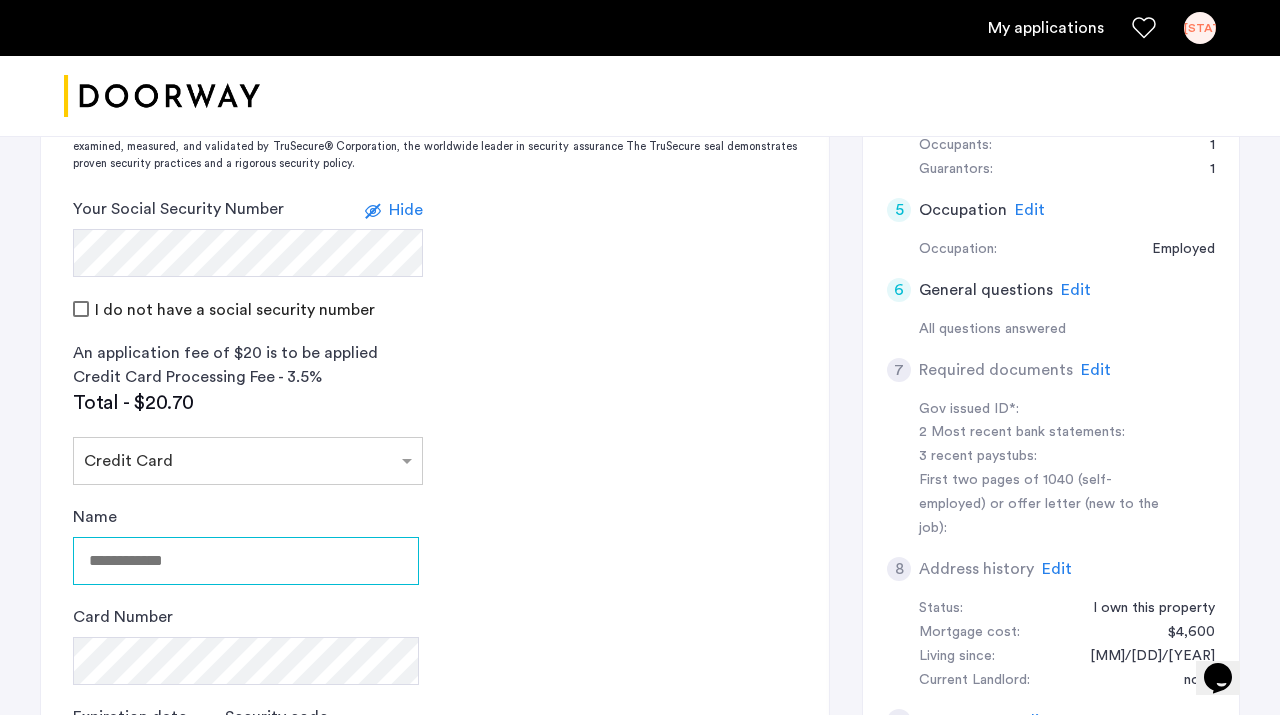 click on "Name" at bounding box center [246, 561] 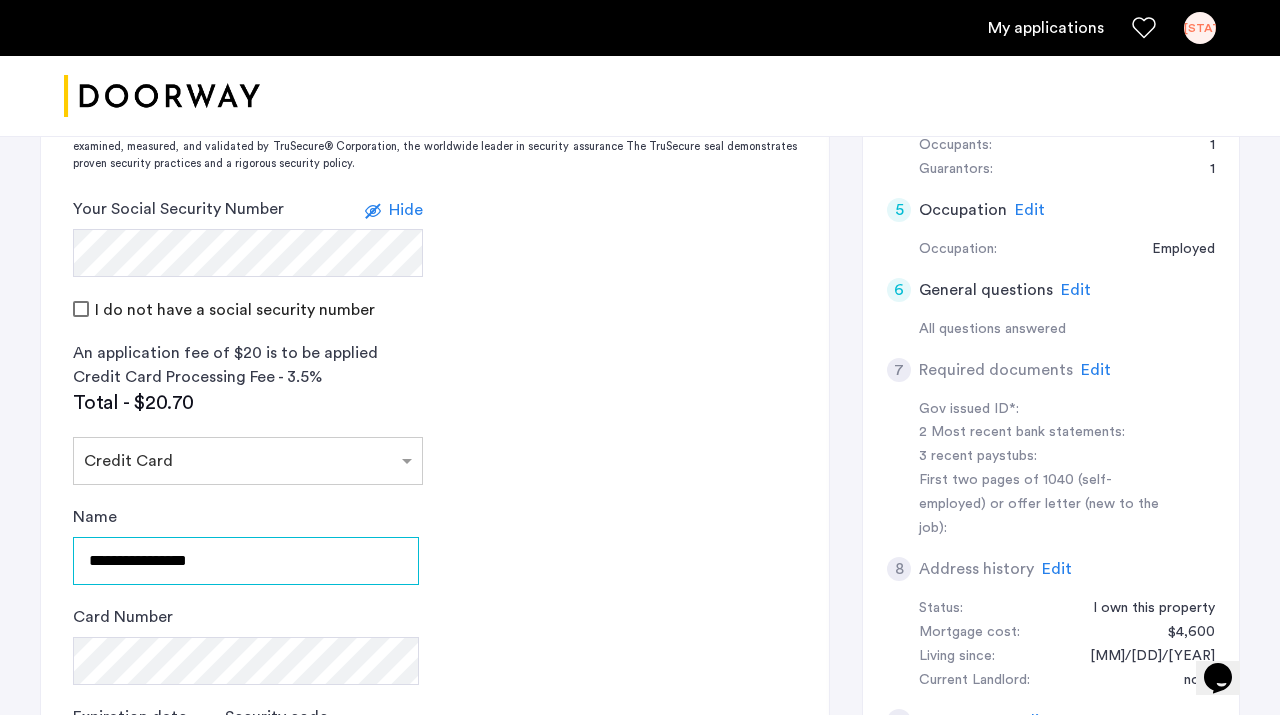 scroll, scrollTop: 771, scrollLeft: 0, axis: vertical 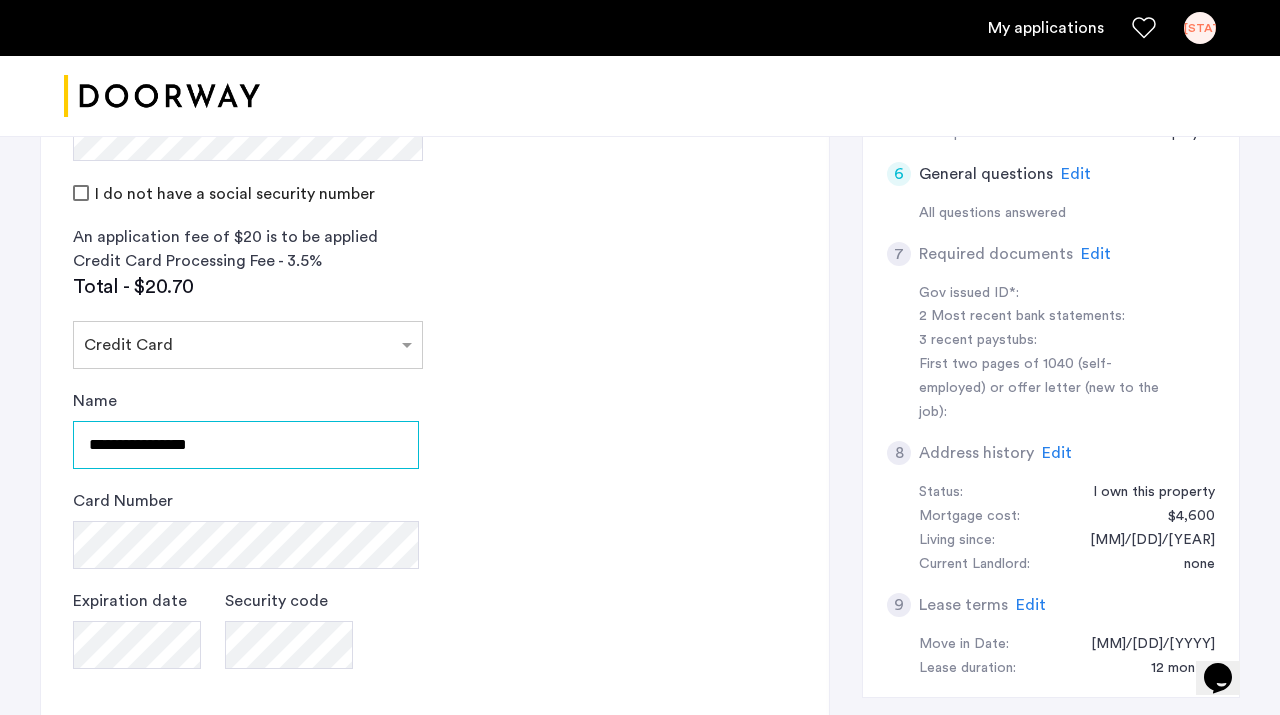 drag, startPoint x: 86, startPoint y: 447, endPoint x: 266, endPoint y: 452, distance: 180.06943 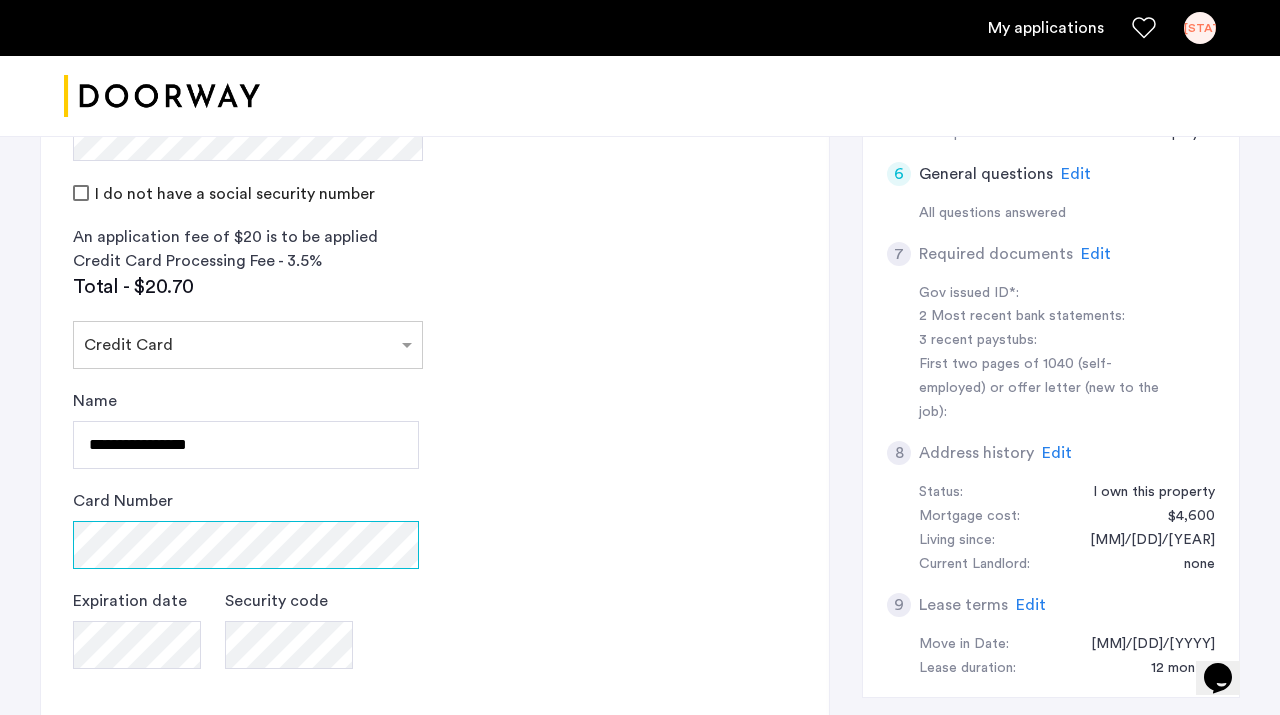 click on "Card Number" 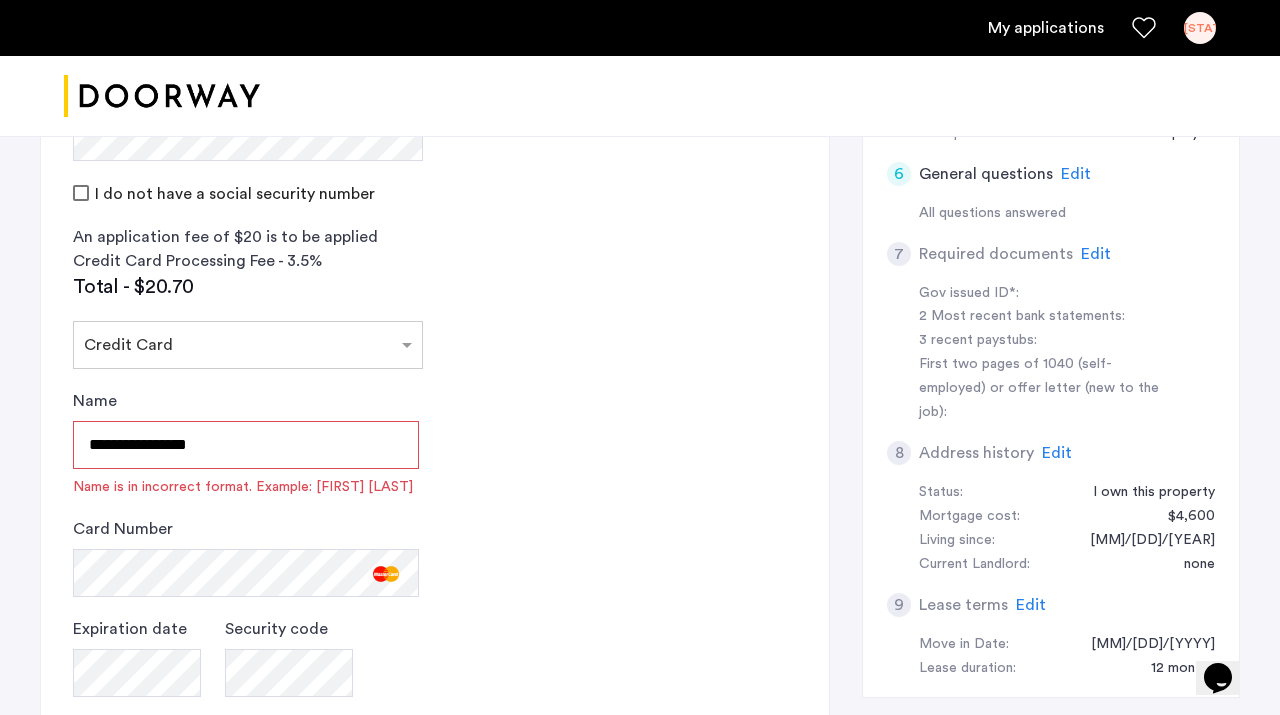 click on "**********" at bounding box center [246, 445] 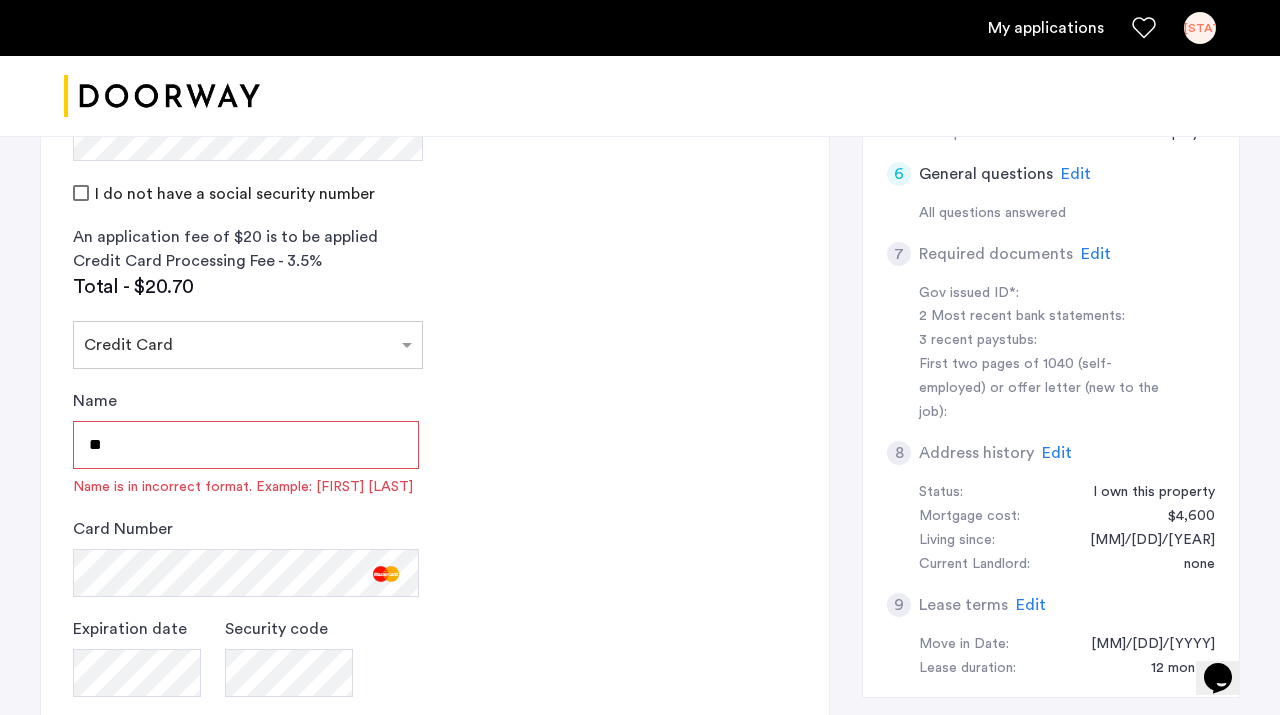 type on "*" 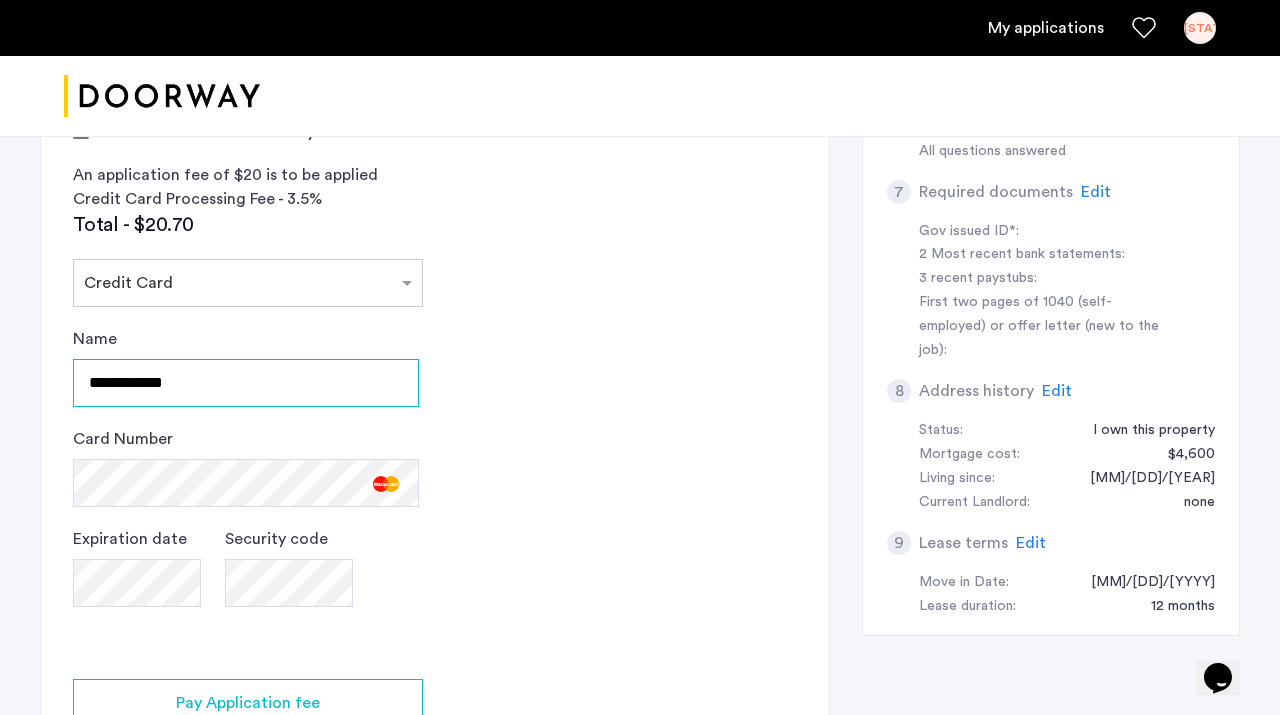 scroll, scrollTop: 834, scrollLeft: 0, axis: vertical 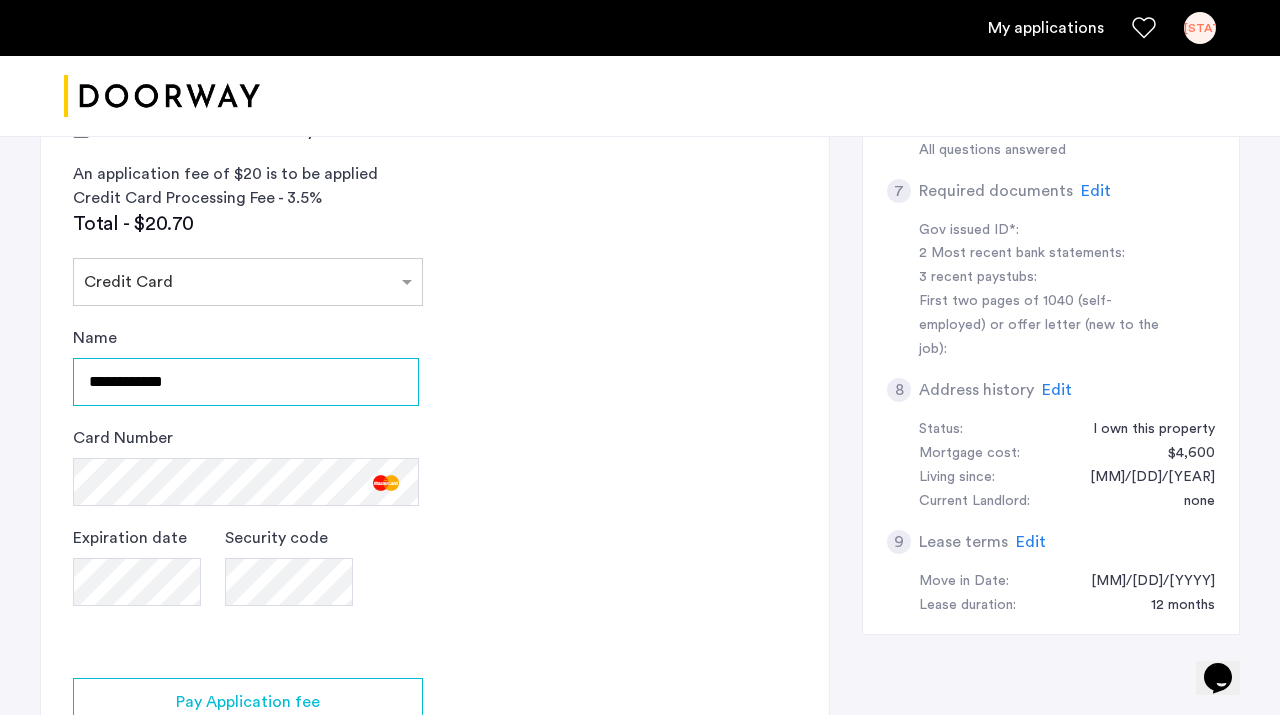 type on "**********" 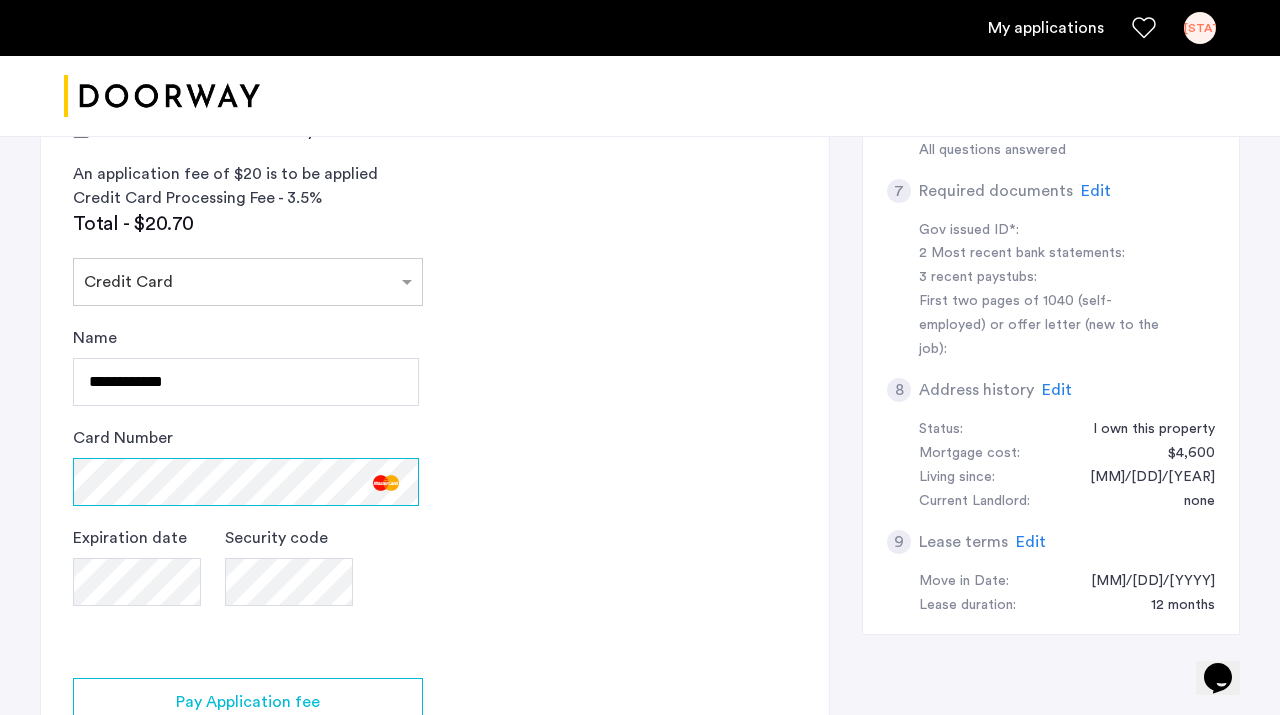 click on "**********" 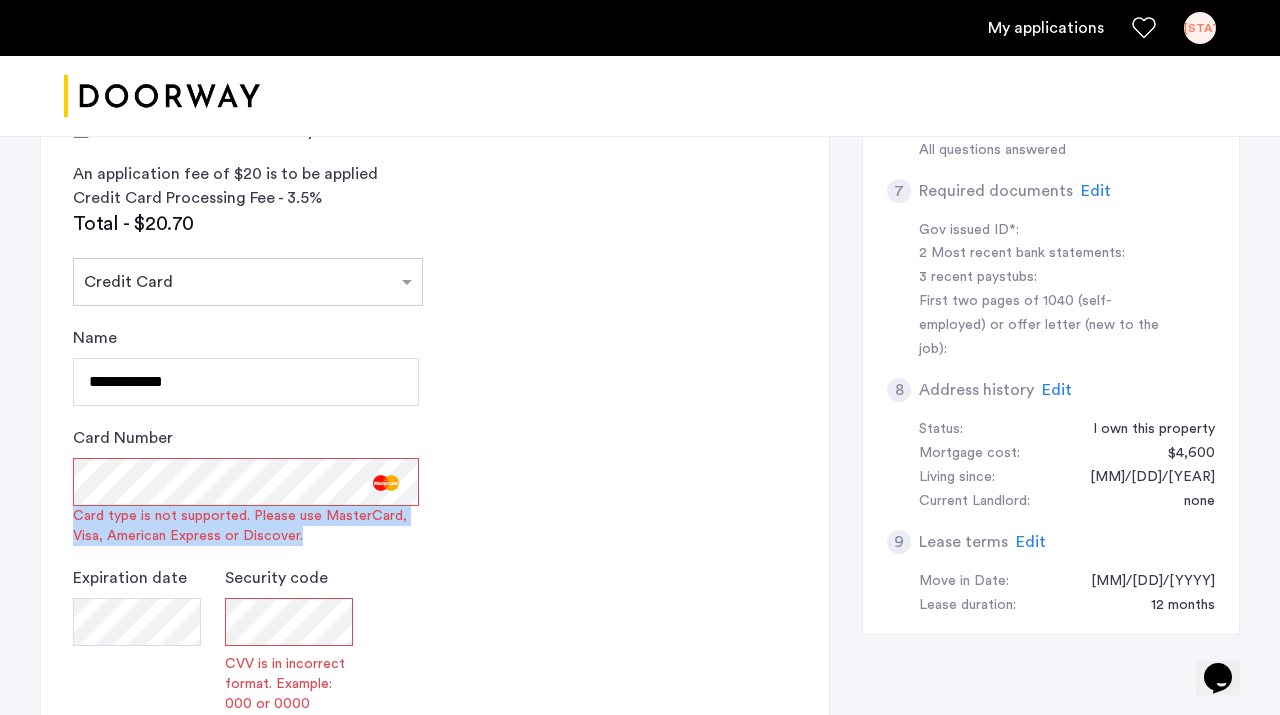 scroll, scrollTop: 796, scrollLeft: 0, axis: vertical 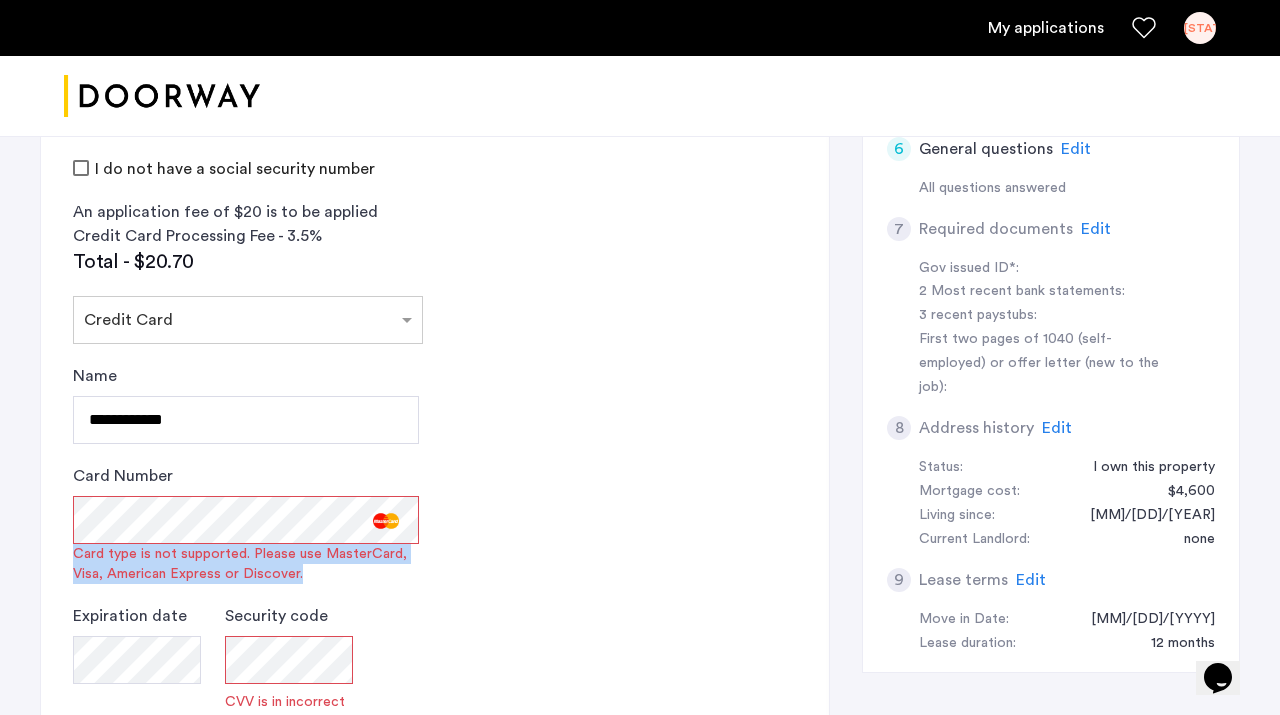 click on "Card type is not supported. Please use MasterCard, Visa, American Express or Discover." 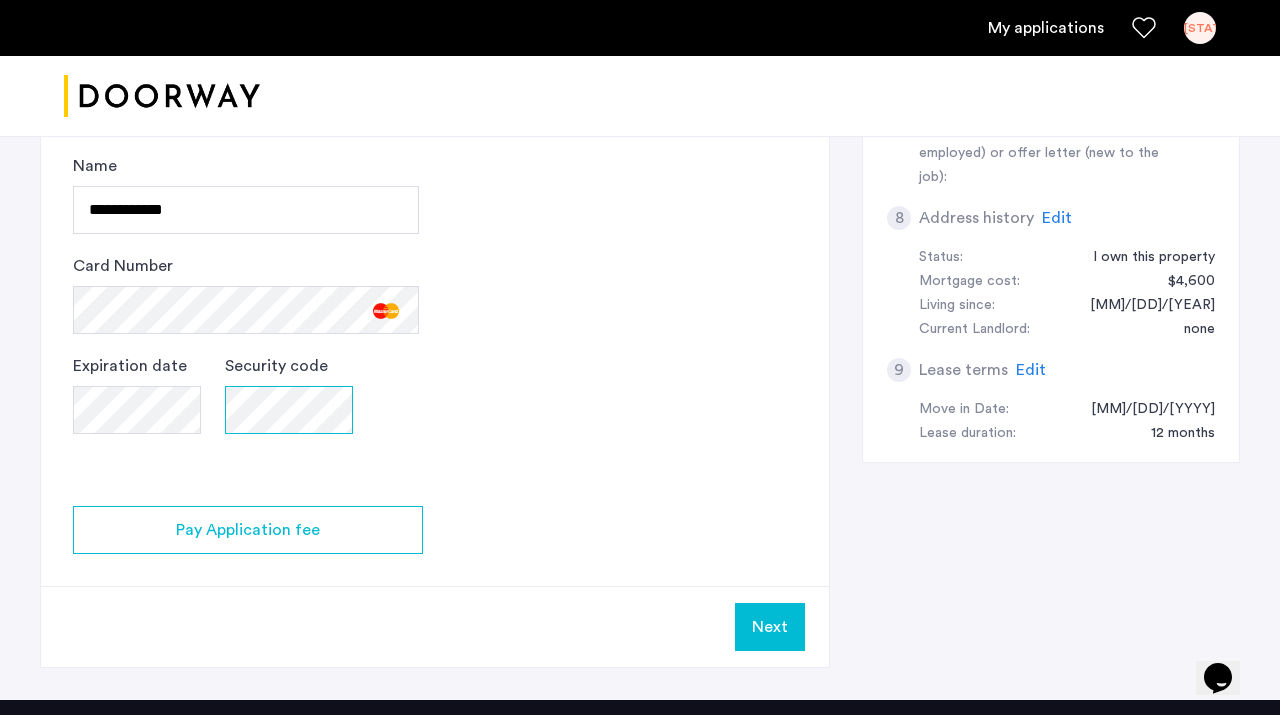 scroll, scrollTop: 1037, scrollLeft: 0, axis: vertical 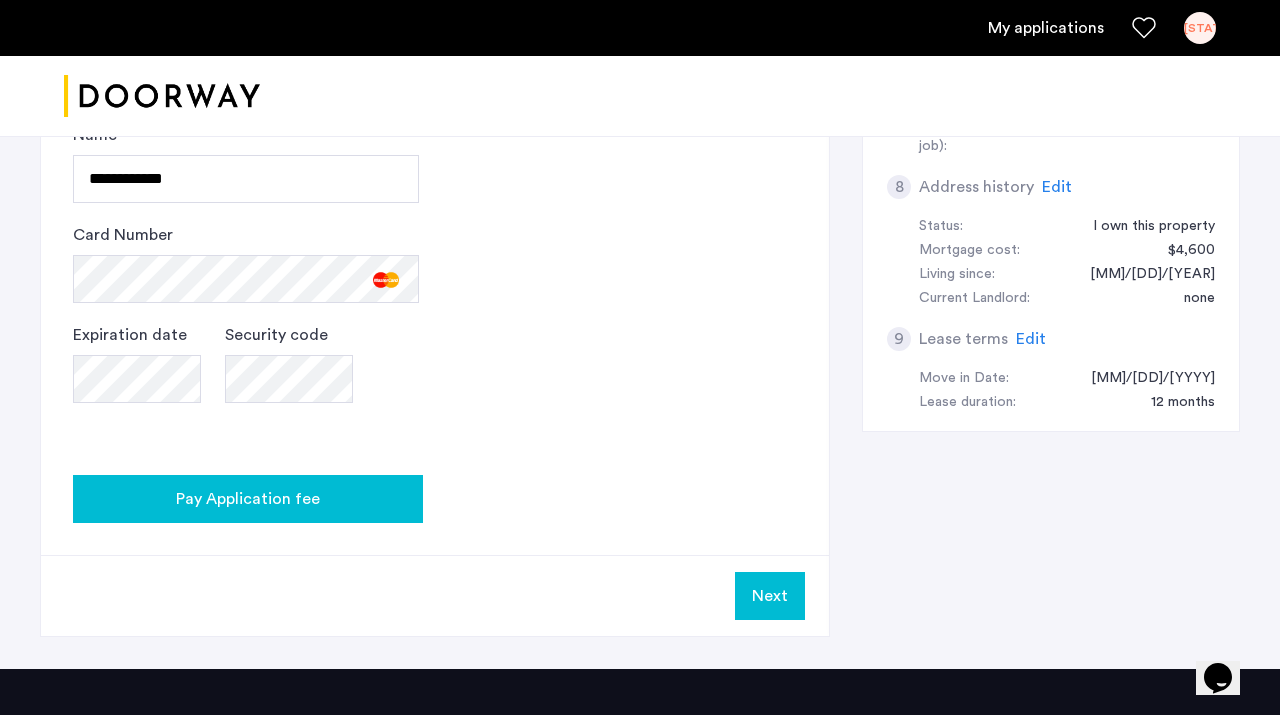 click on "Pay Application fee" 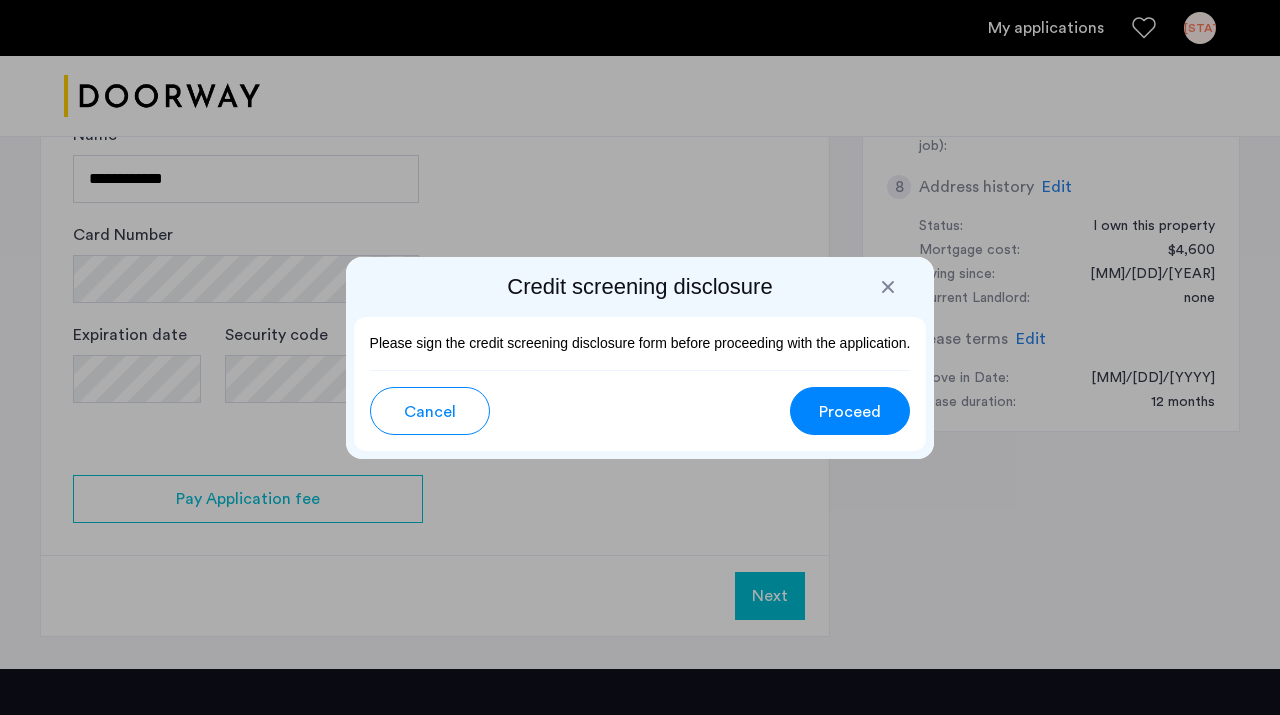 click on "Proceed" at bounding box center [850, 412] 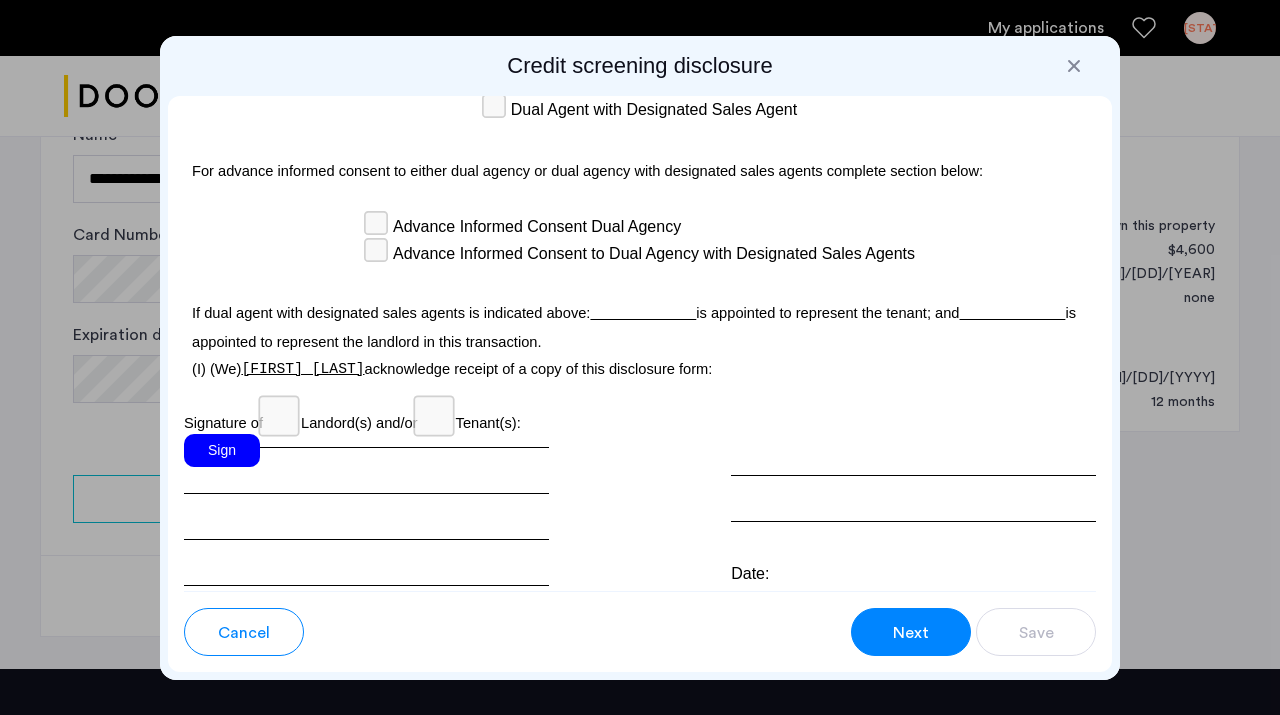 scroll, scrollTop: 6118, scrollLeft: 0, axis: vertical 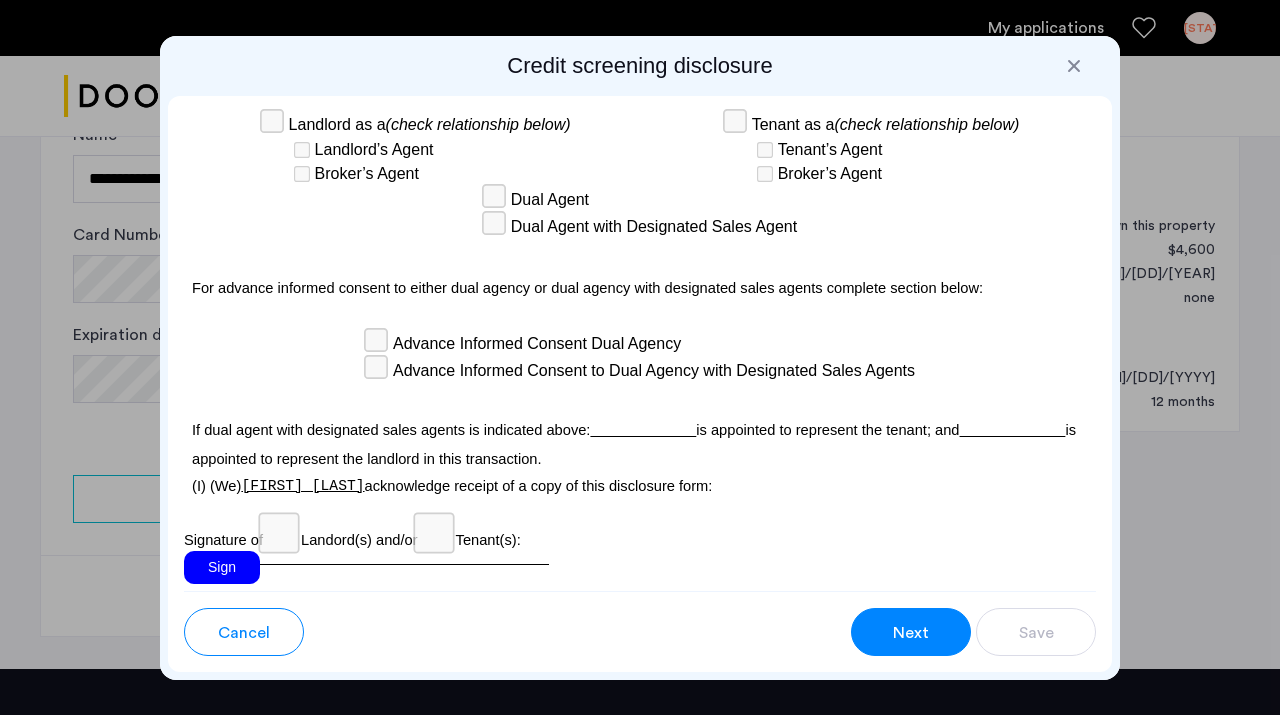click on "Sign" at bounding box center [222, 567] 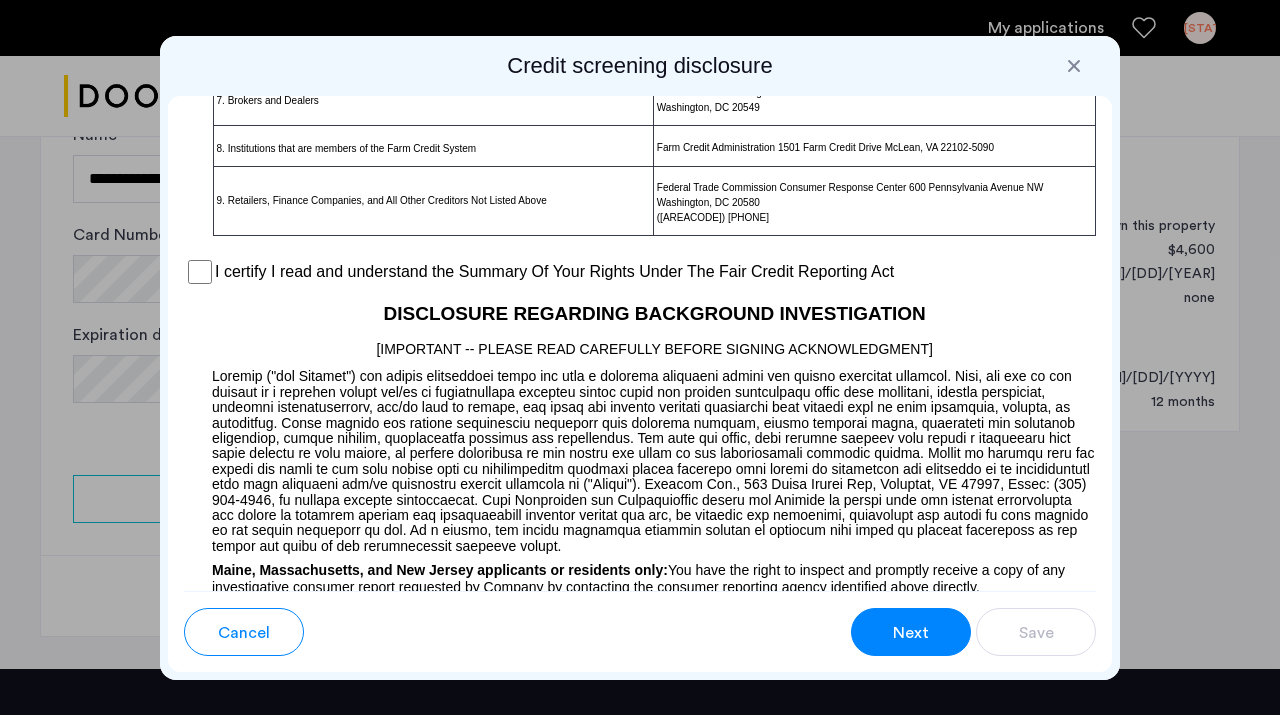 scroll, scrollTop: 1731, scrollLeft: 0, axis: vertical 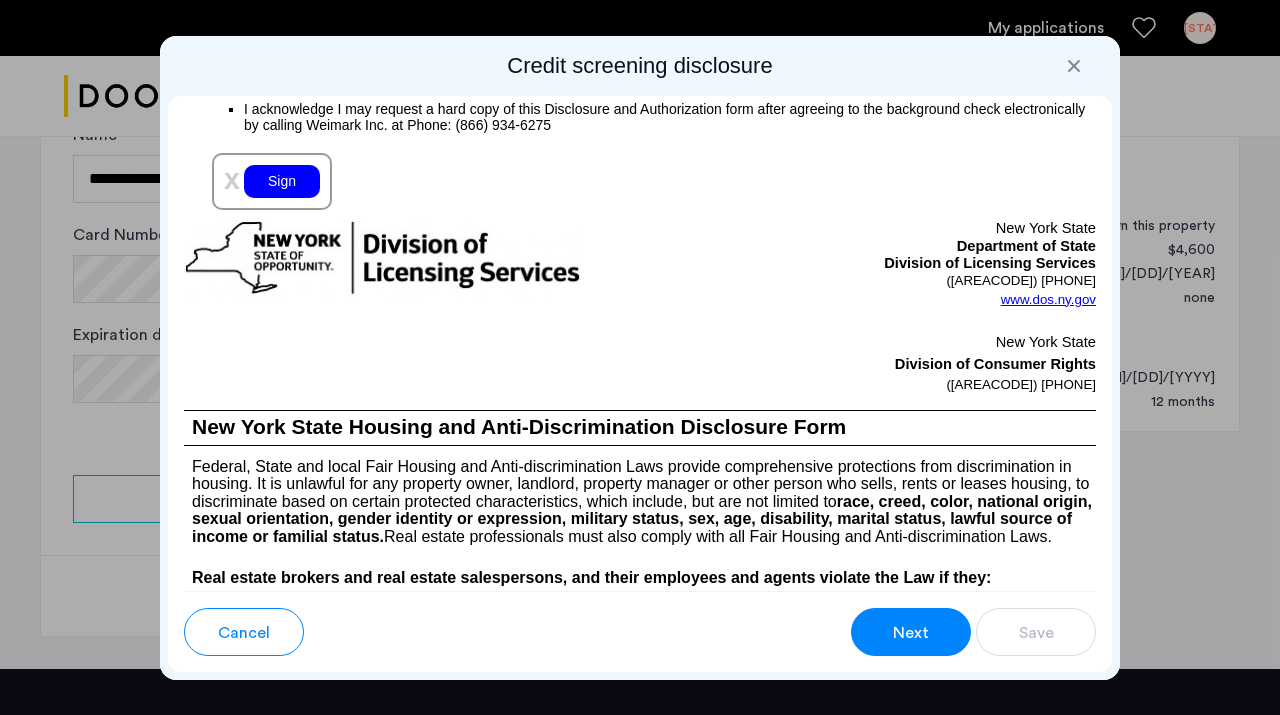 click on "Sign" at bounding box center [282, 181] 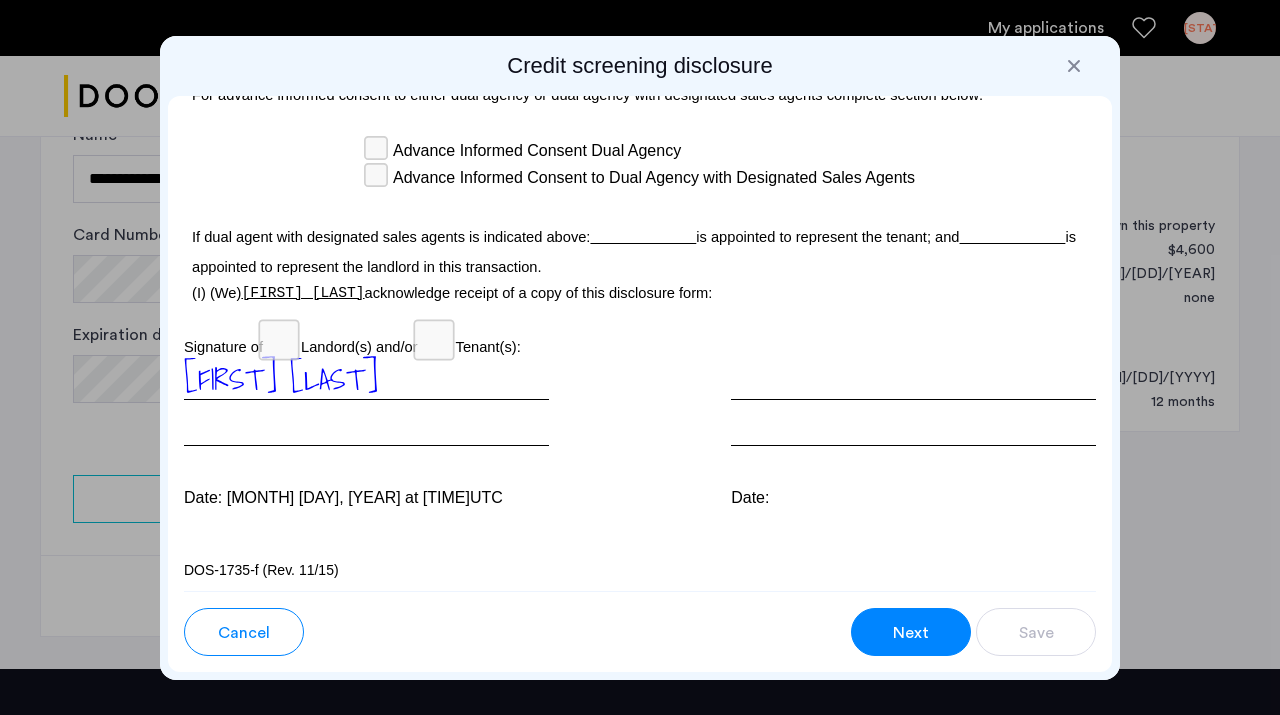 scroll, scrollTop: 6373, scrollLeft: 0, axis: vertical 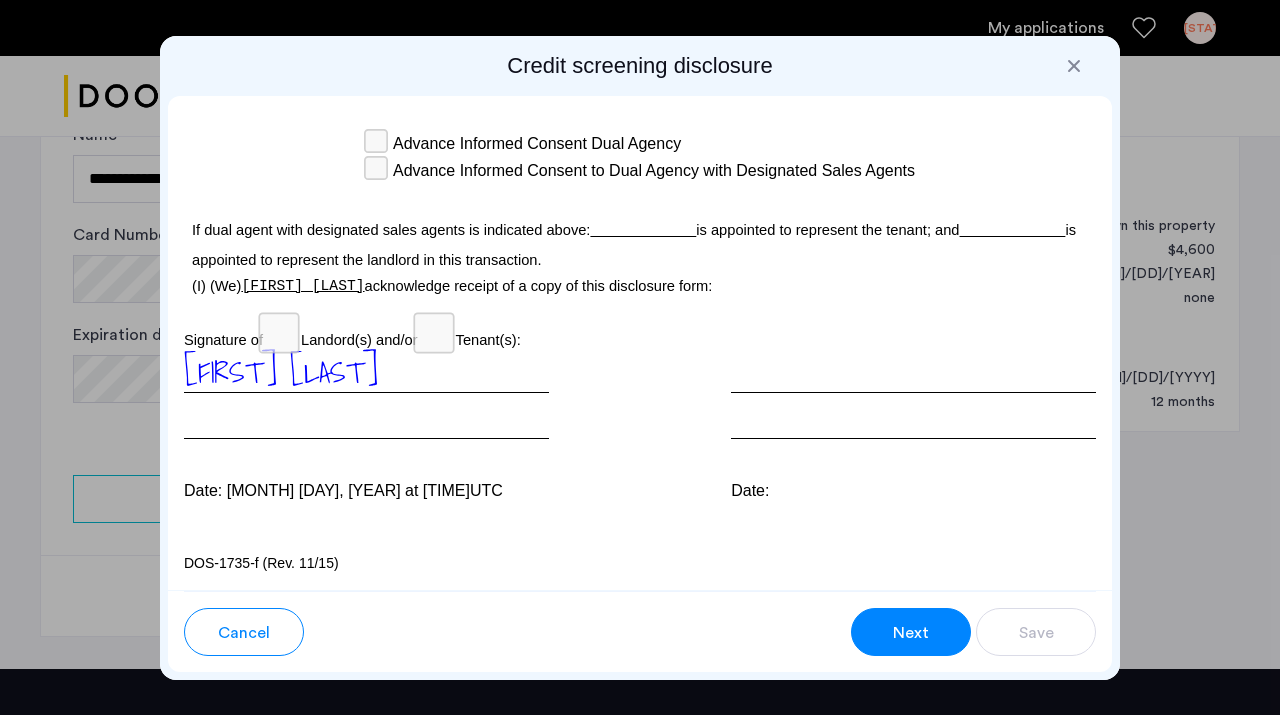 click on "Next" at bounding box center (911, 632) 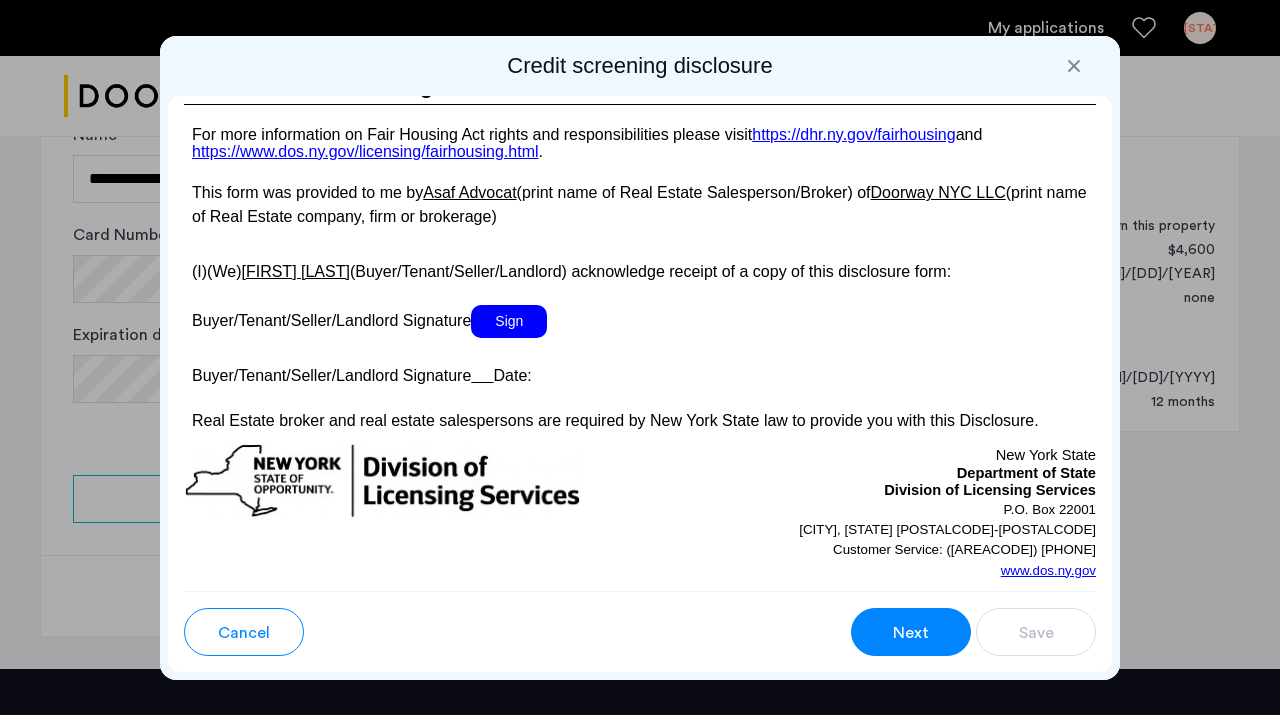 scroll, scrollTop: 3959, scrollLeft: 0, axis: vertical 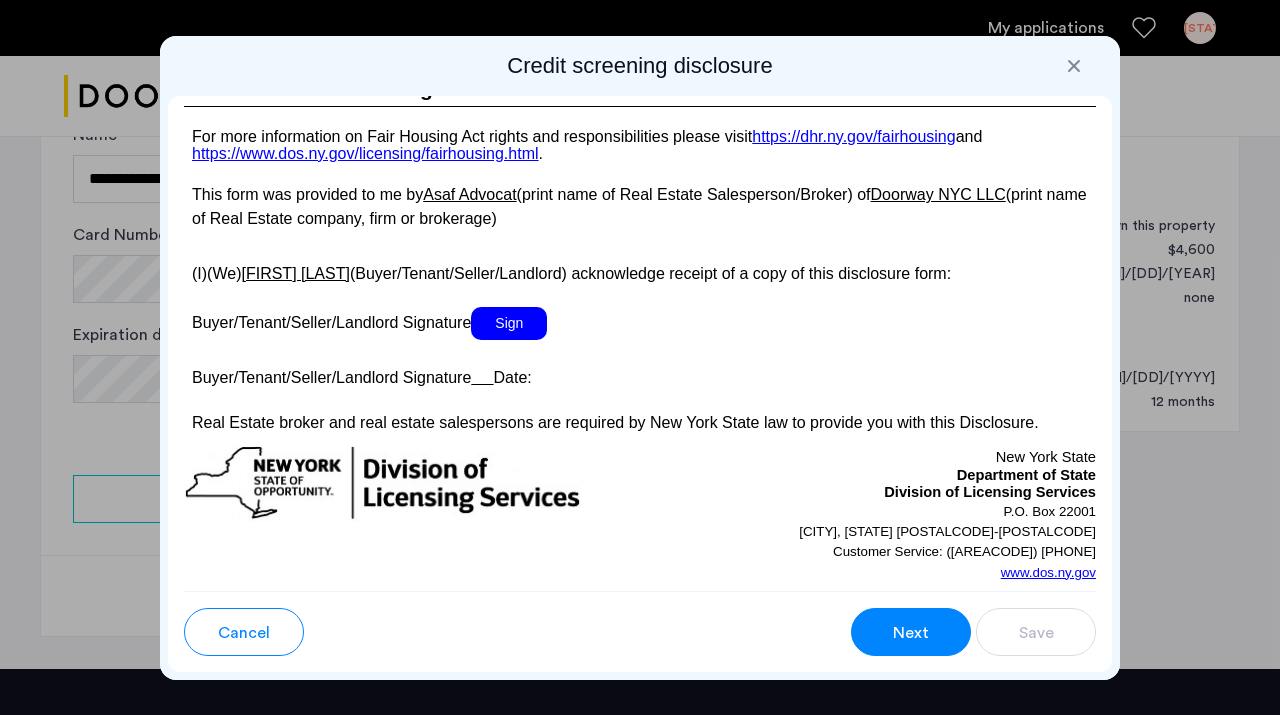 click on "Sign" at bounding box center [509, 323] 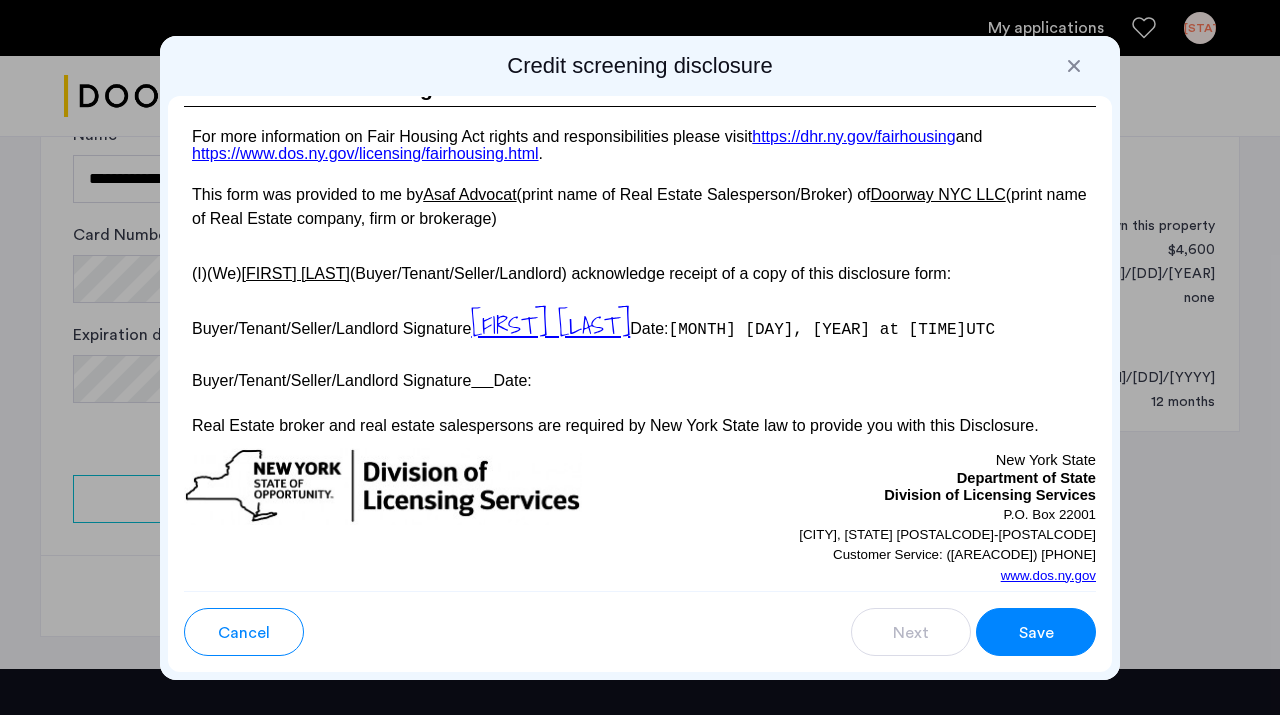 click on "Save" at bounding box center (1036, 633) 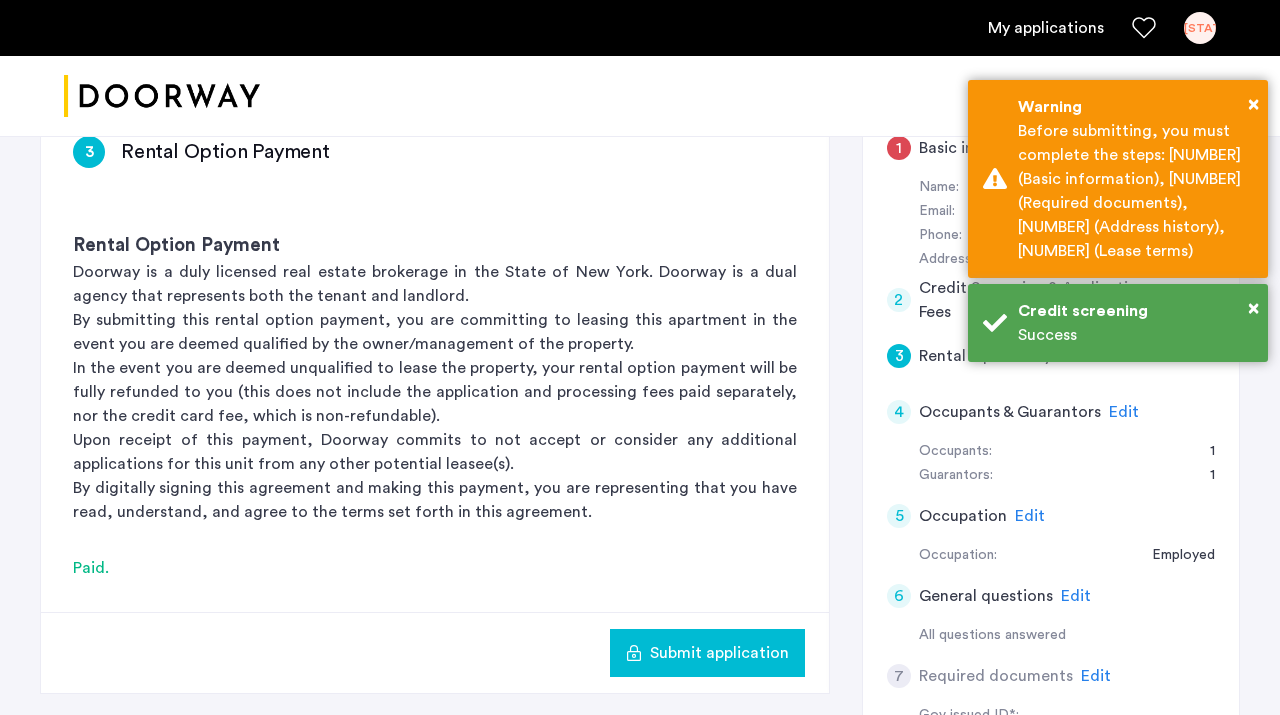 scroll, scrollTop: 378, scrollLeft: 0, axis: vertical 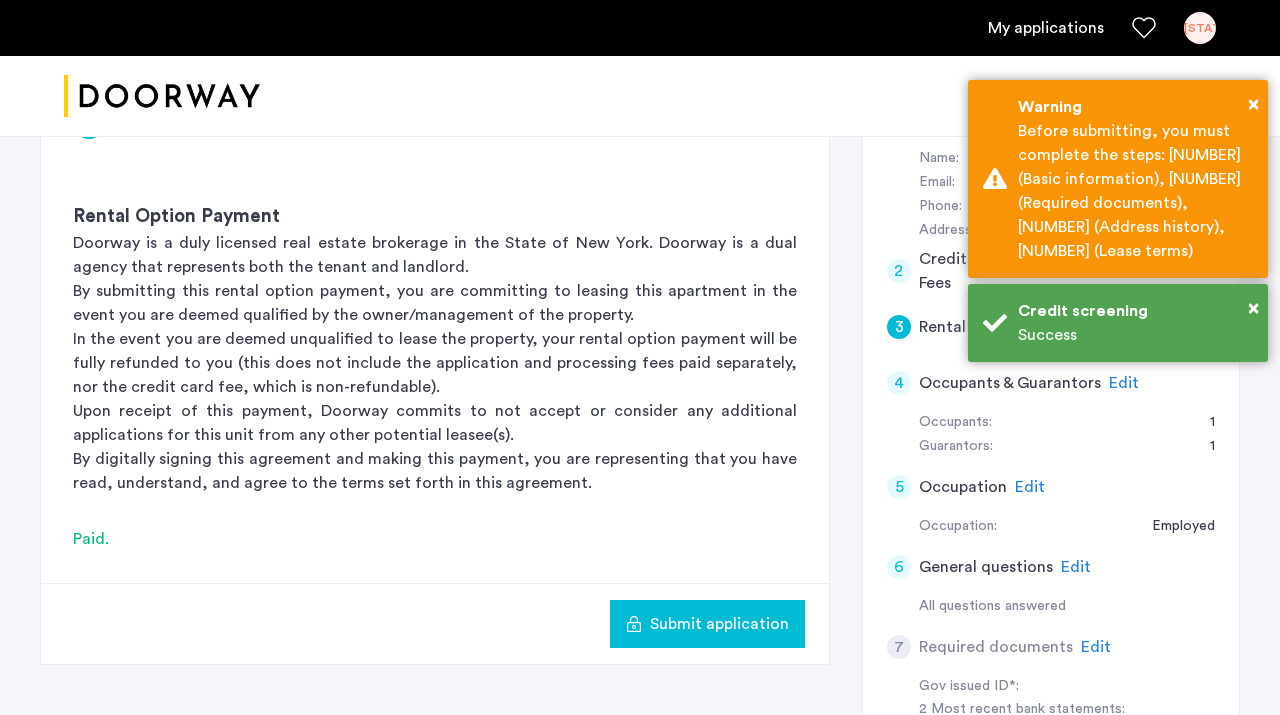click on "Submit application" 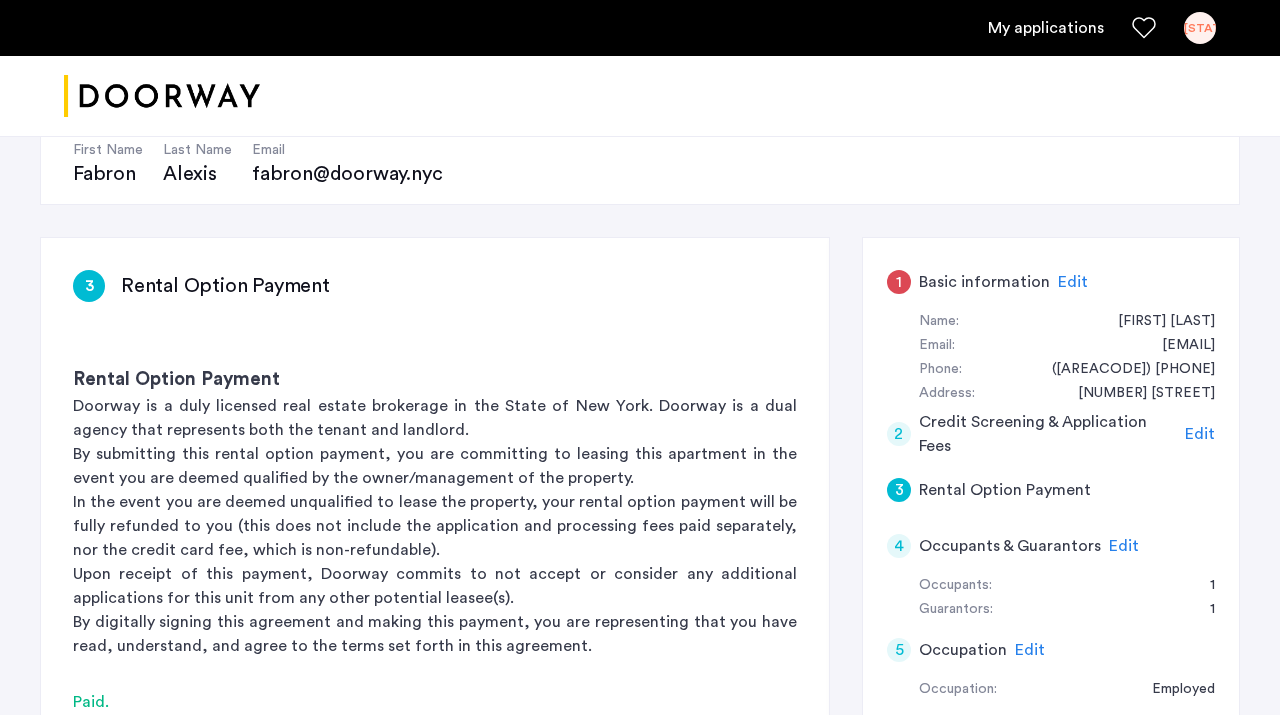 scroll, scrollTop: 222, scrollLeft: 0, axis: vertical 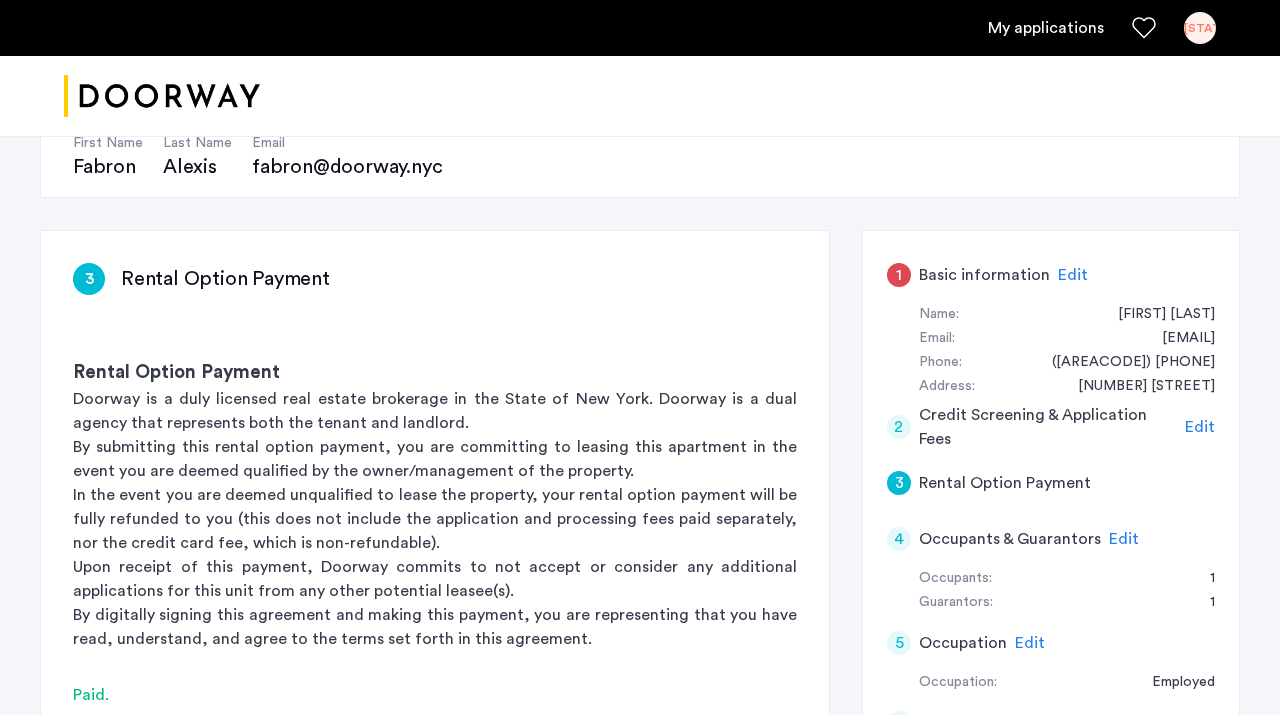 click on "3" 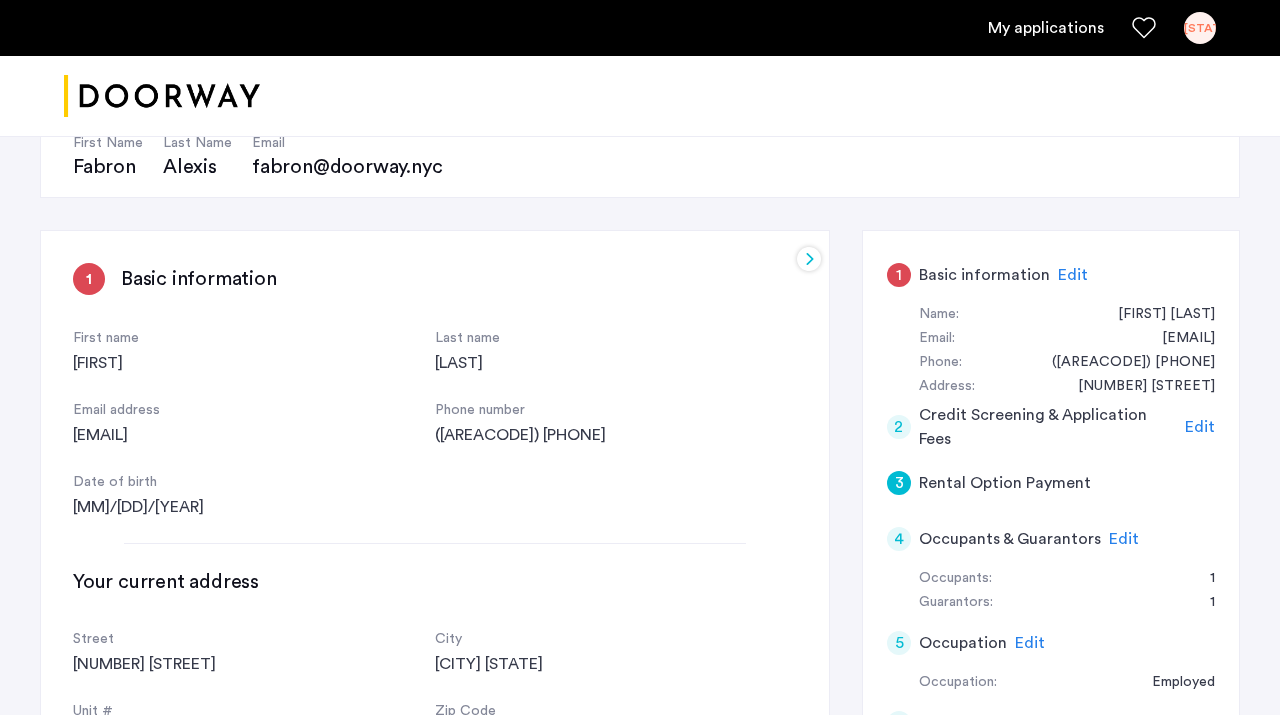 scroll, scrollTop: 453, scrollLeft: 0, axis: vertical 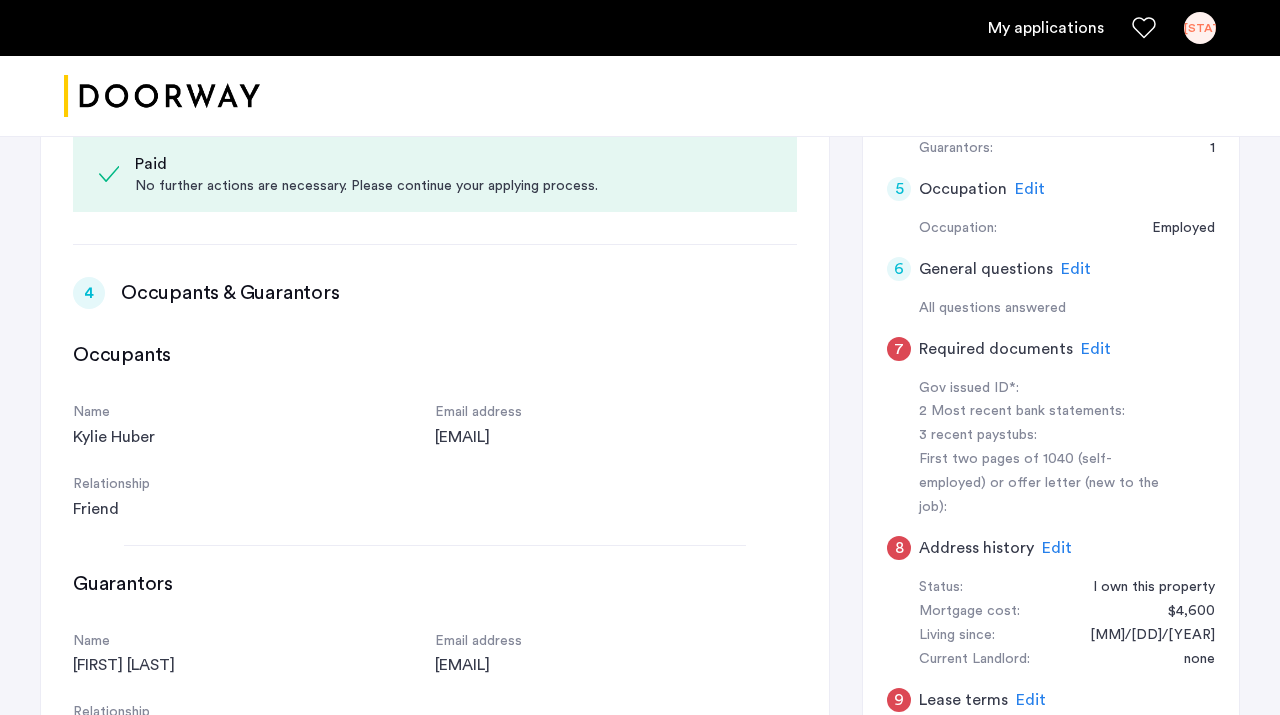click on "8" 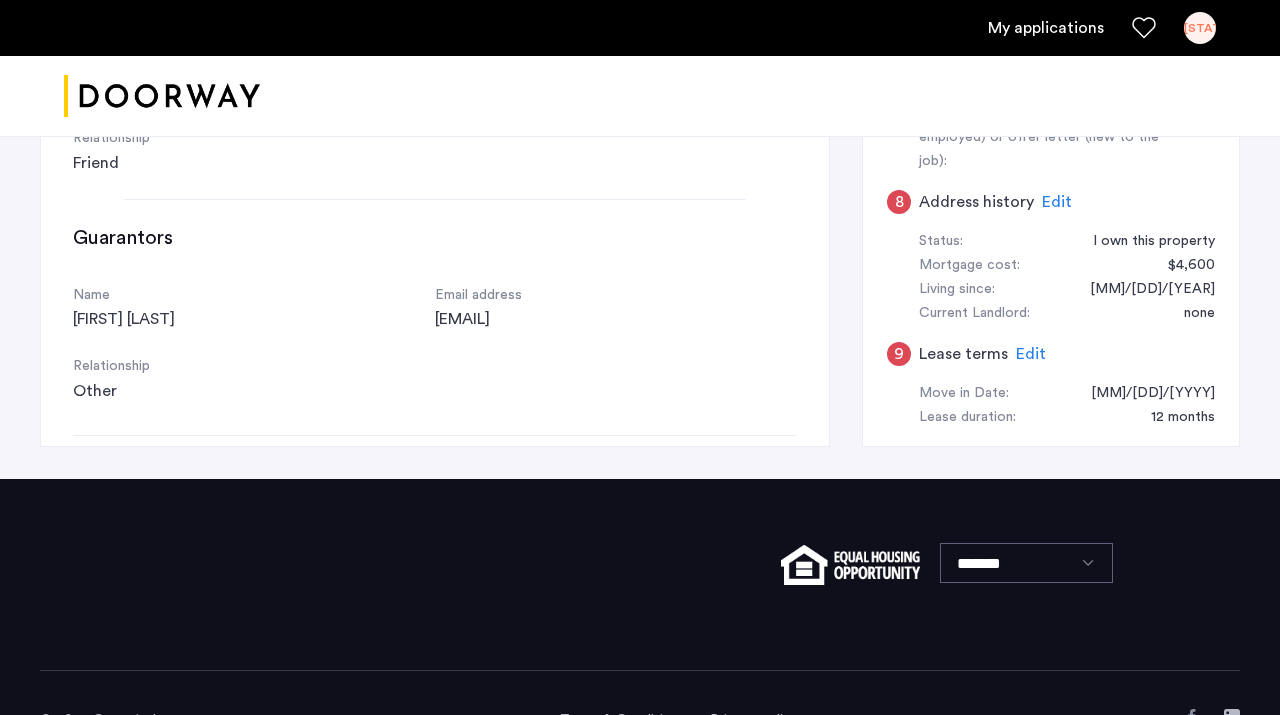 scroll, scrollTop: 1052, scrollLeft: 0, axis: vertical 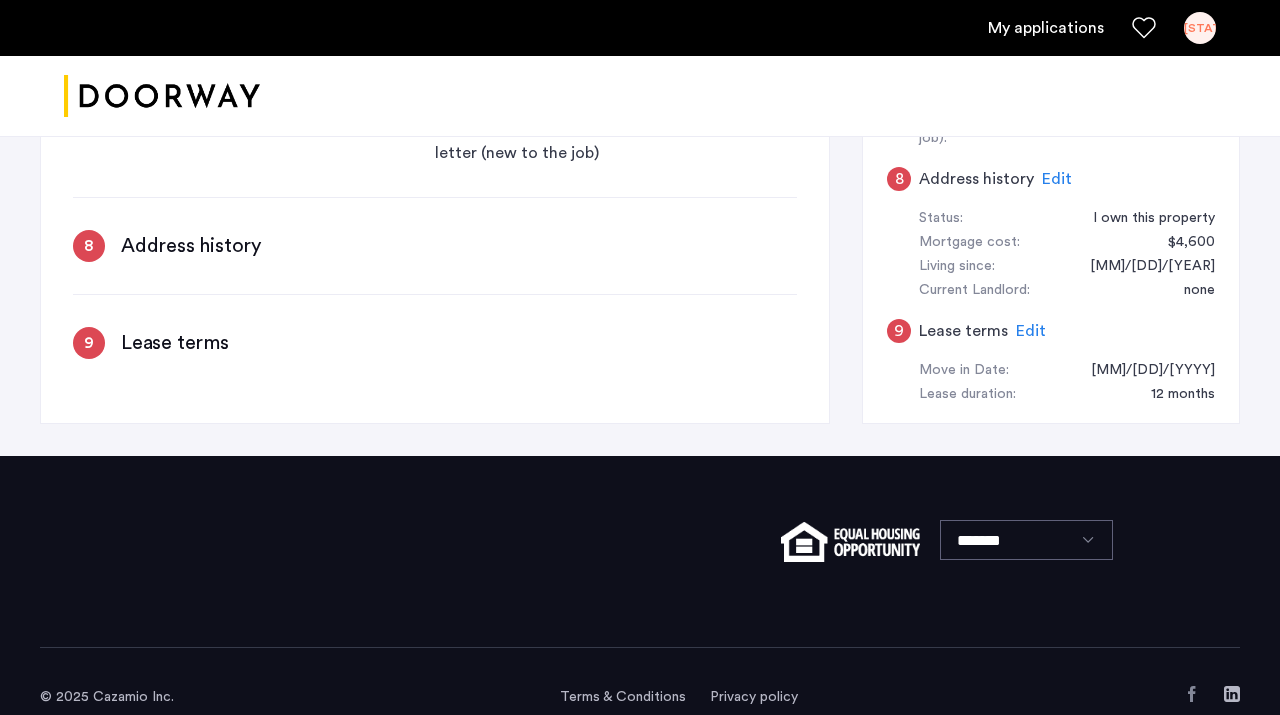 click on "8" at bounding box center (89, 246) 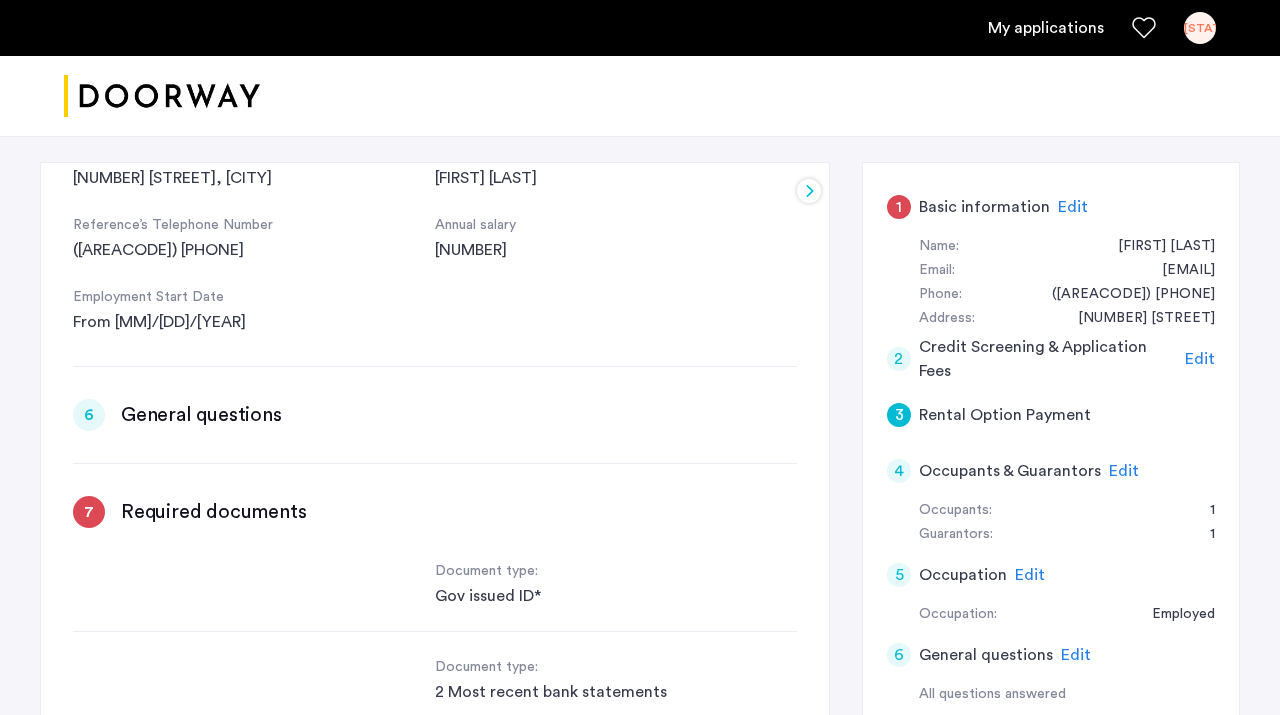 scroll, scrollTop: 286, scrollLeft: 0, axis: vertical 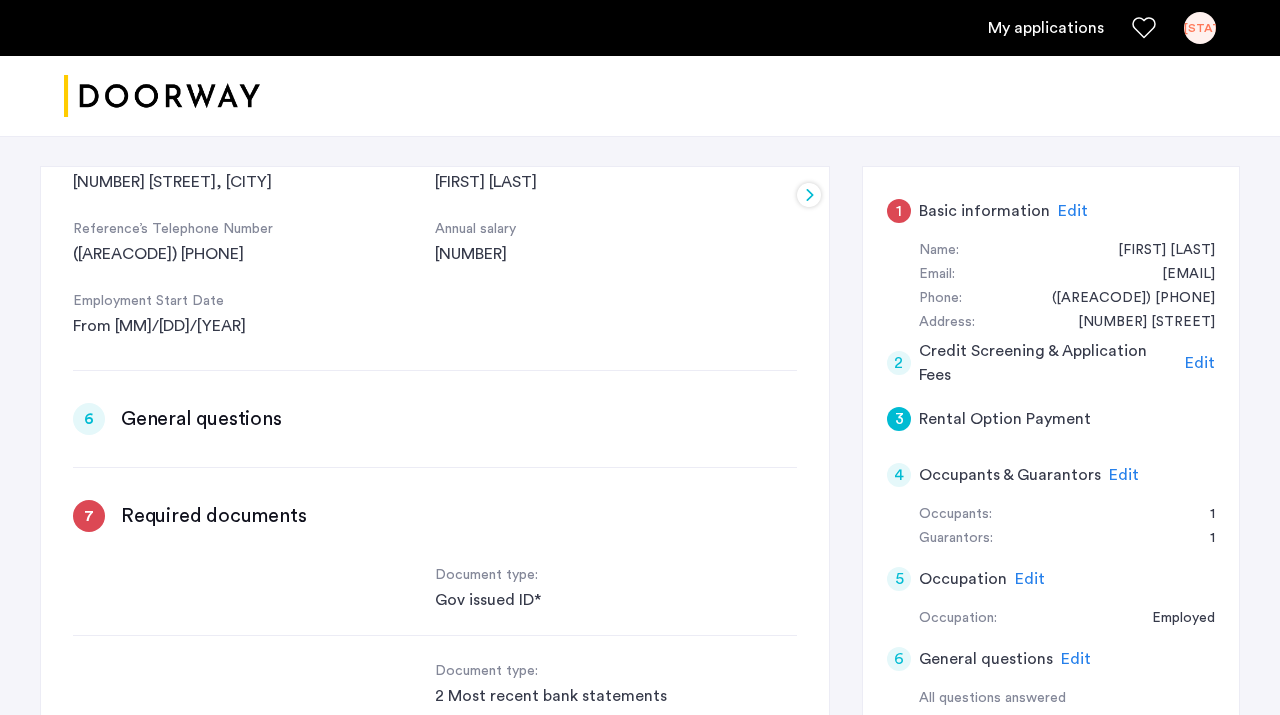 click on "Edit" 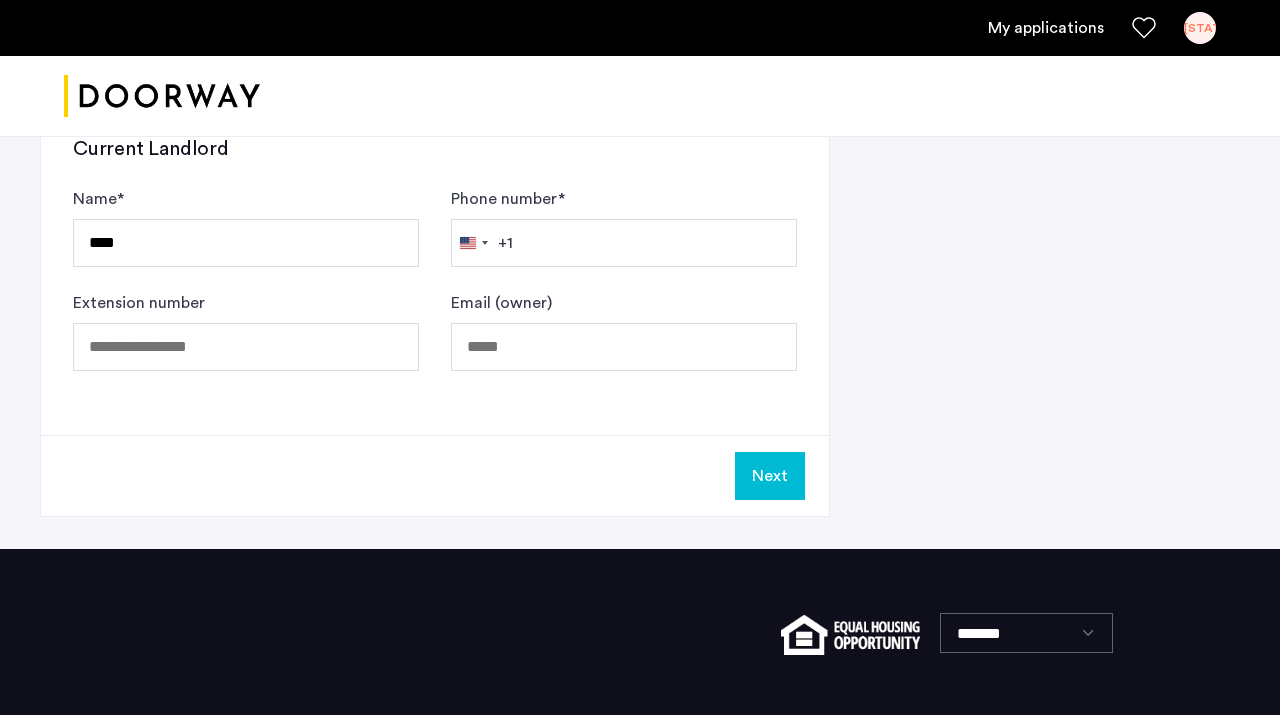 scroll, scrollTop: 1345, scrollLeft: 0, axis: vertical 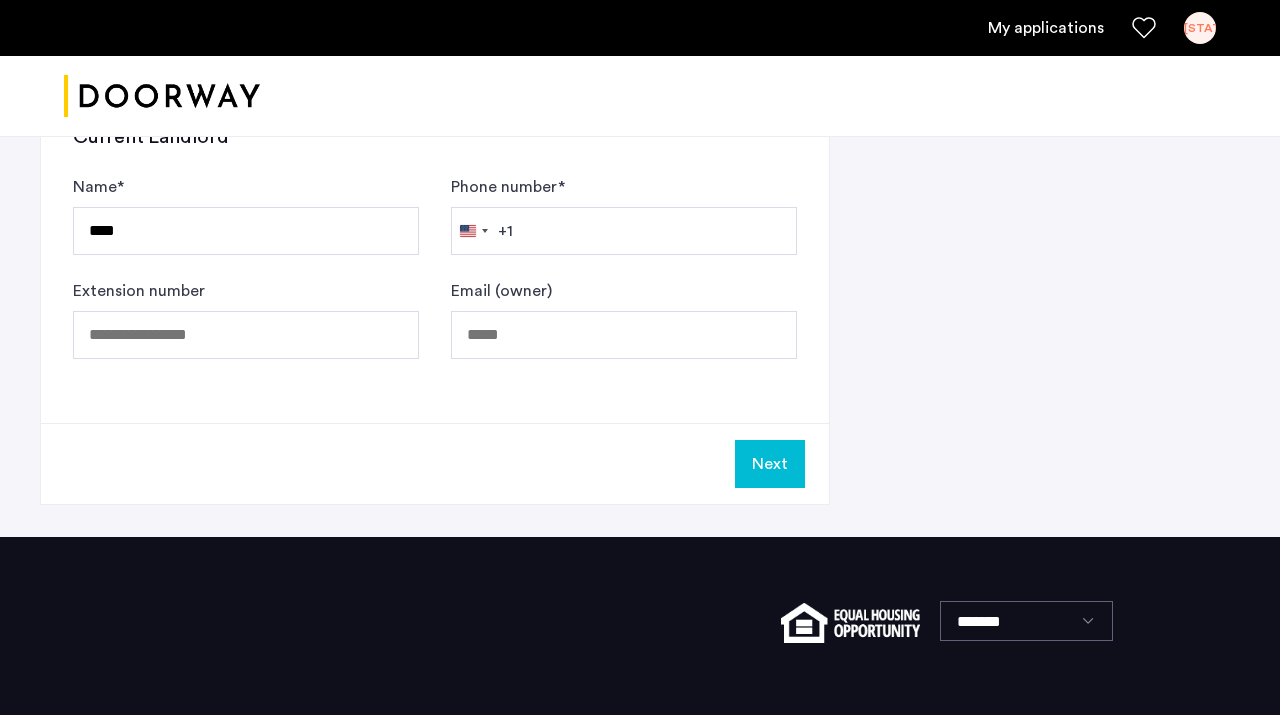 click on "Next" 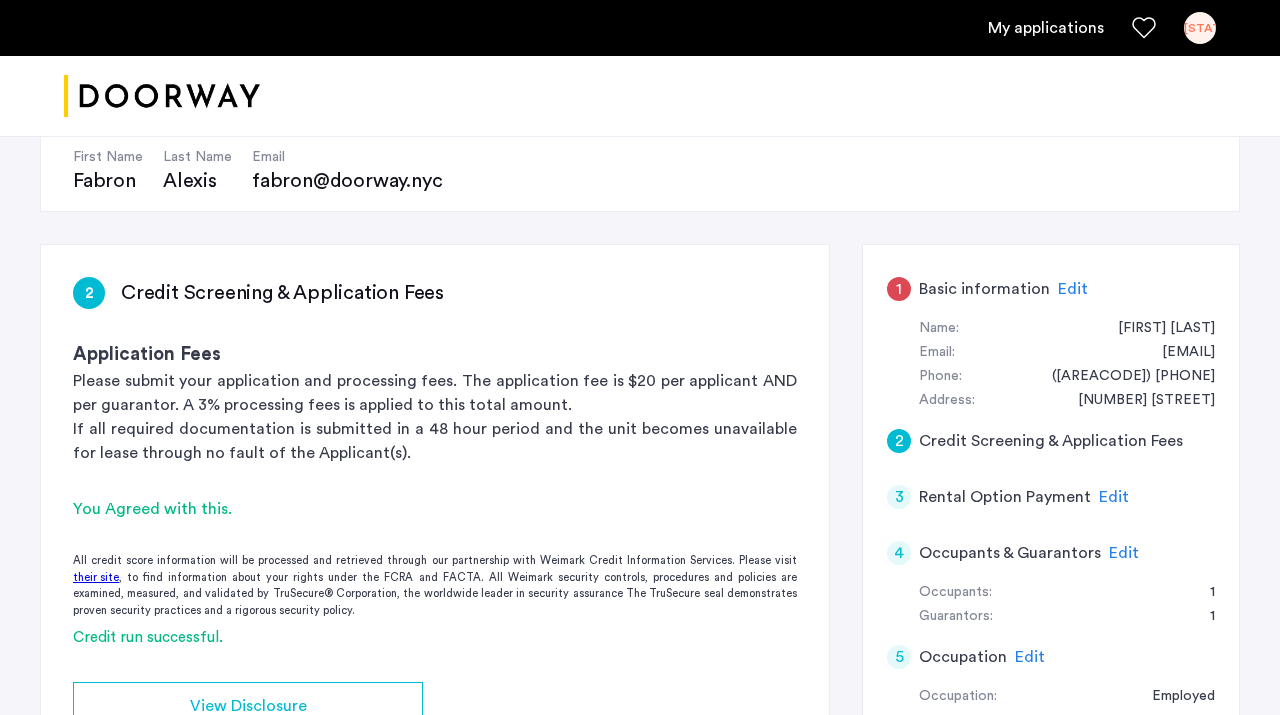 scroll, scrollTop: 233, scrollLeft: 0, axis: vertical 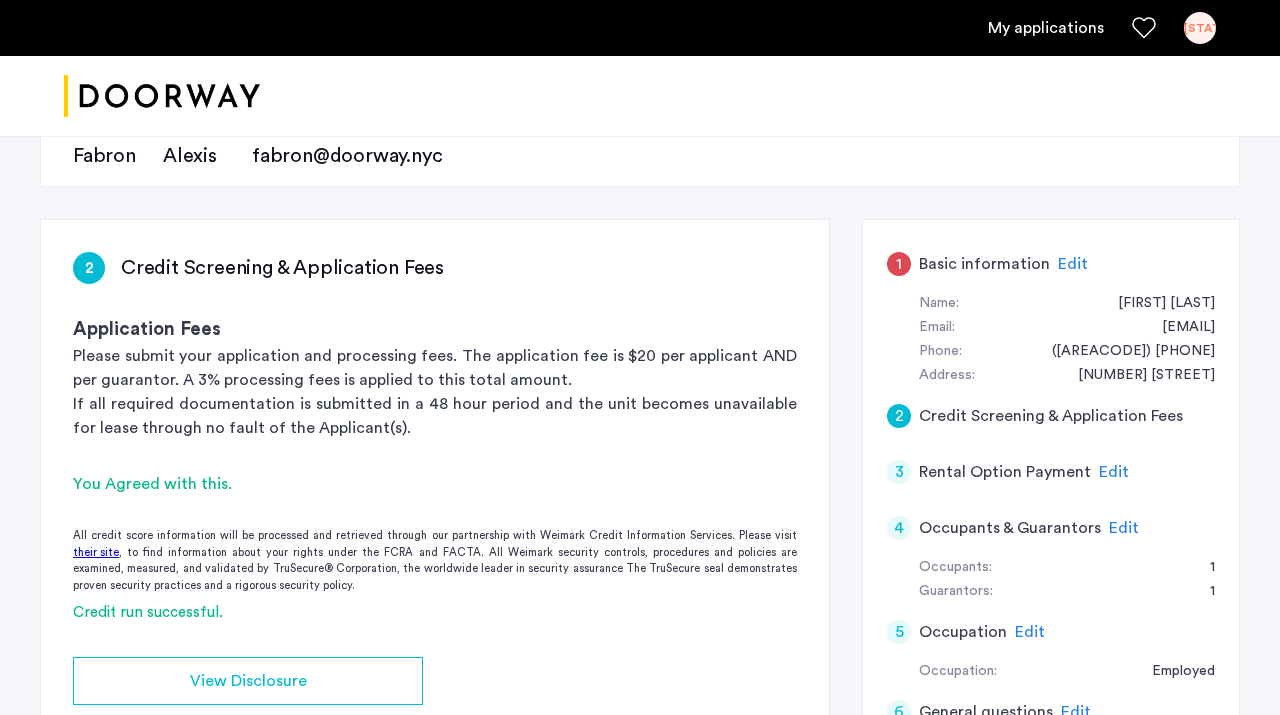 click on "Edit" 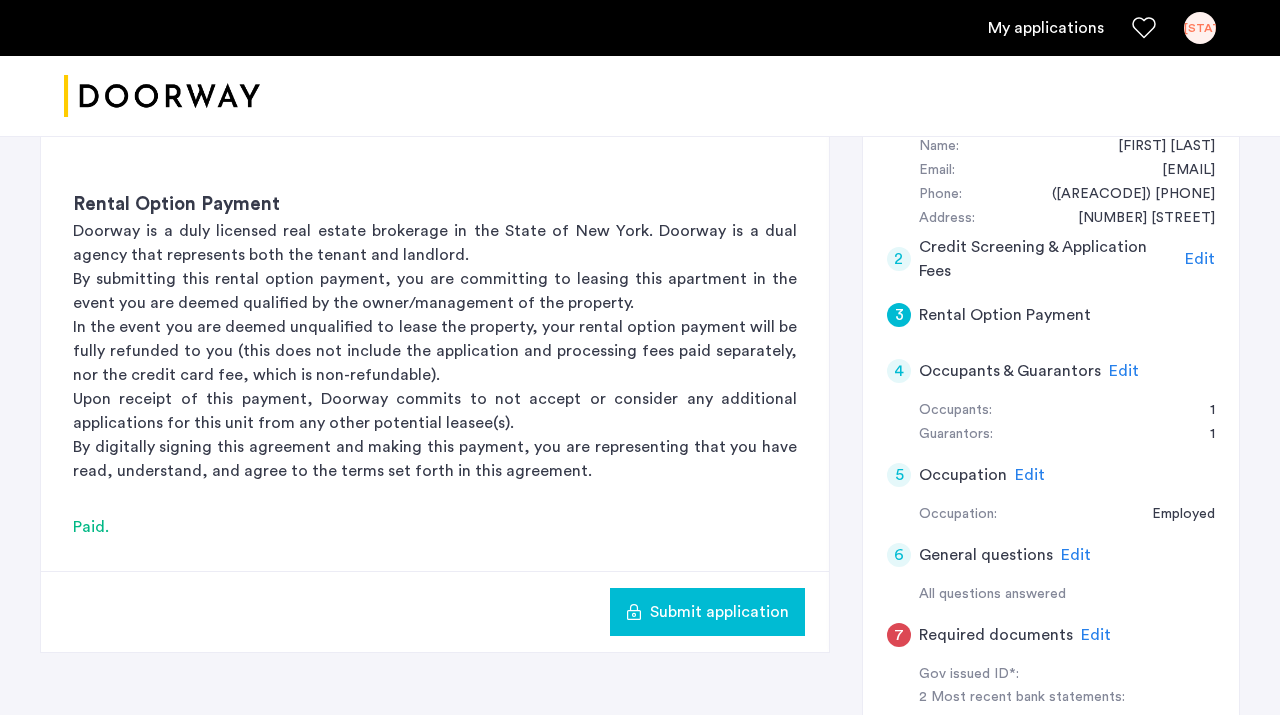 scroll, scrollTop: 391, scrollLeft: 0, axis: vertical 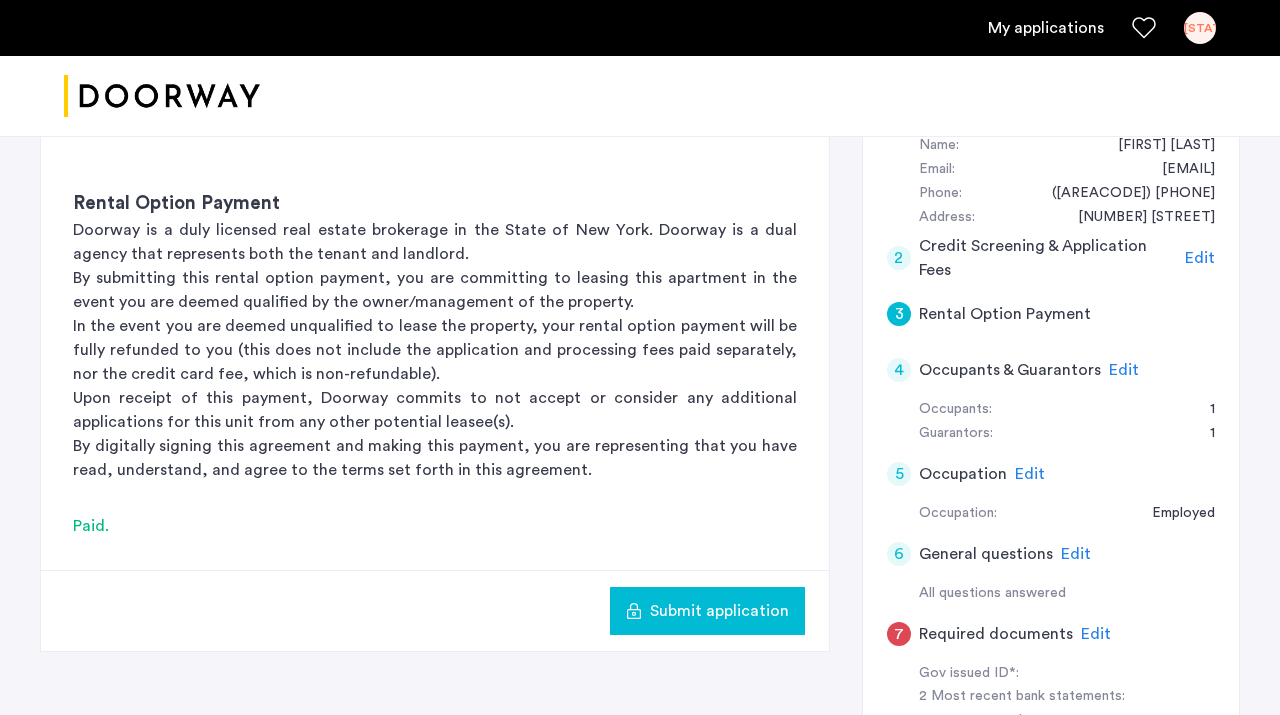 click on "Edit" 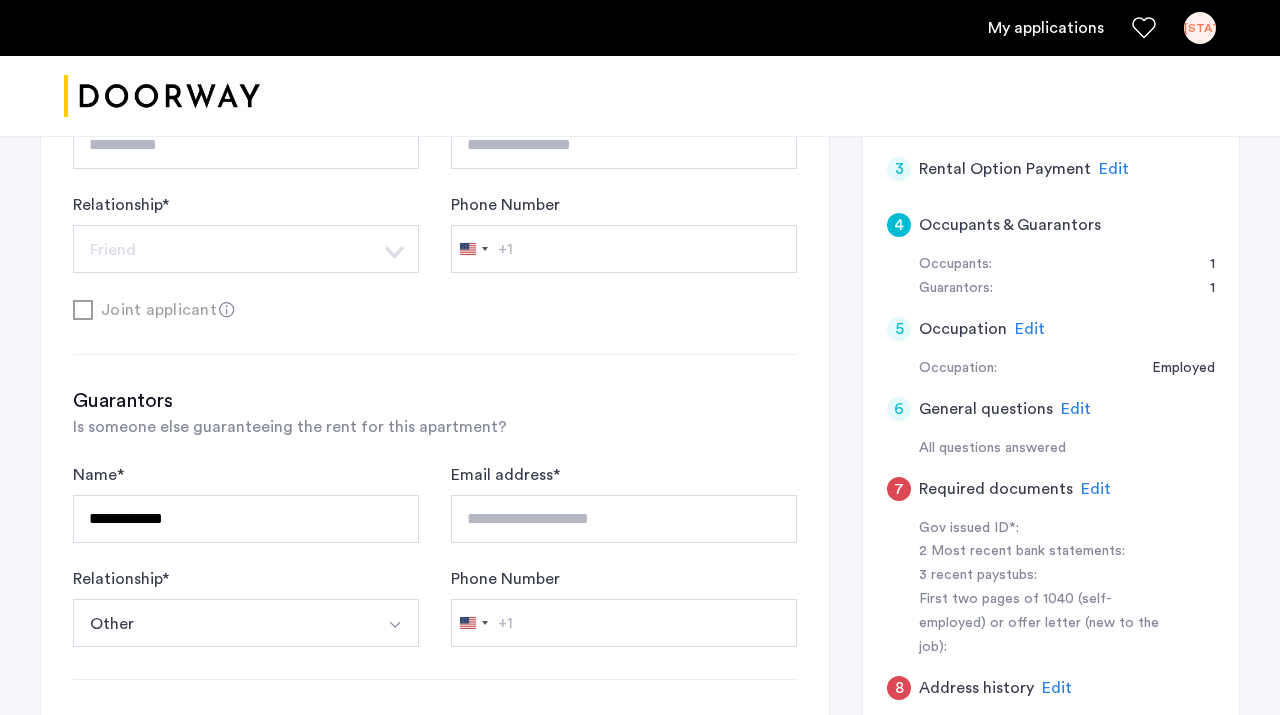 scroll, scrollTop: 529, scrollLeft: 0, axis: vertical 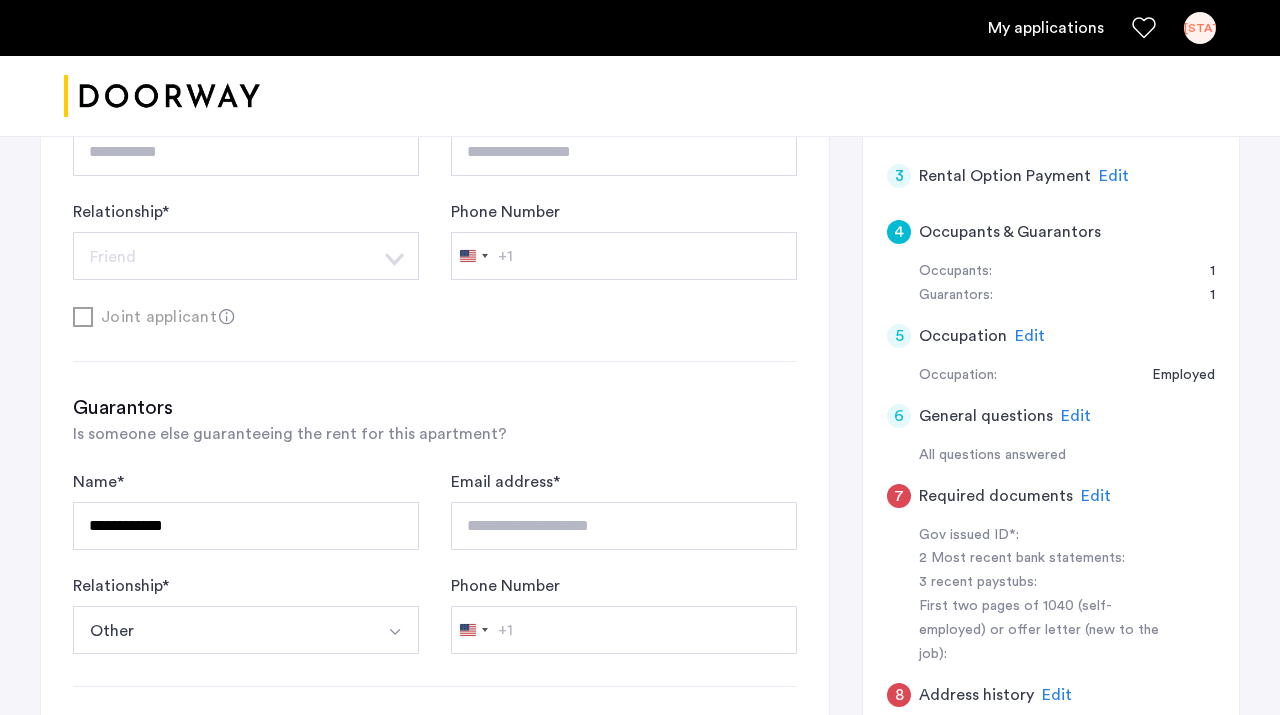 click on "Edit" 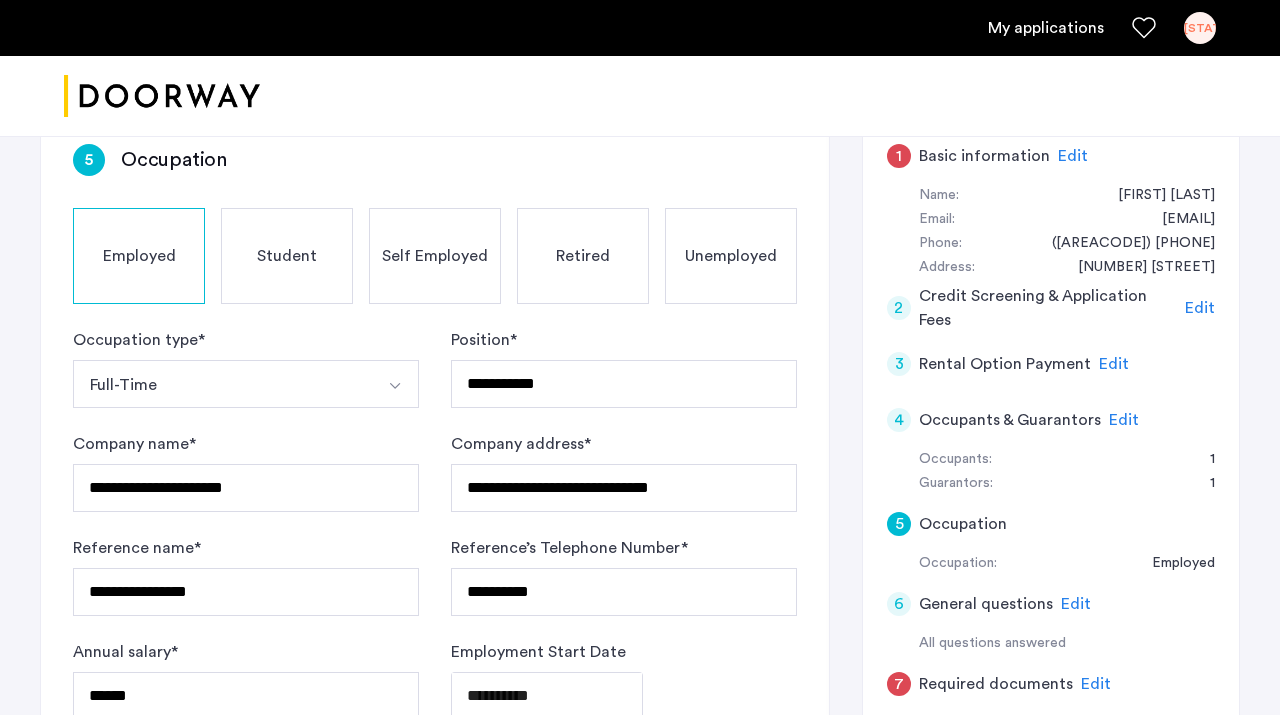 scroll, scrollTop: 342, scrollLeft: 0, axis: vertical 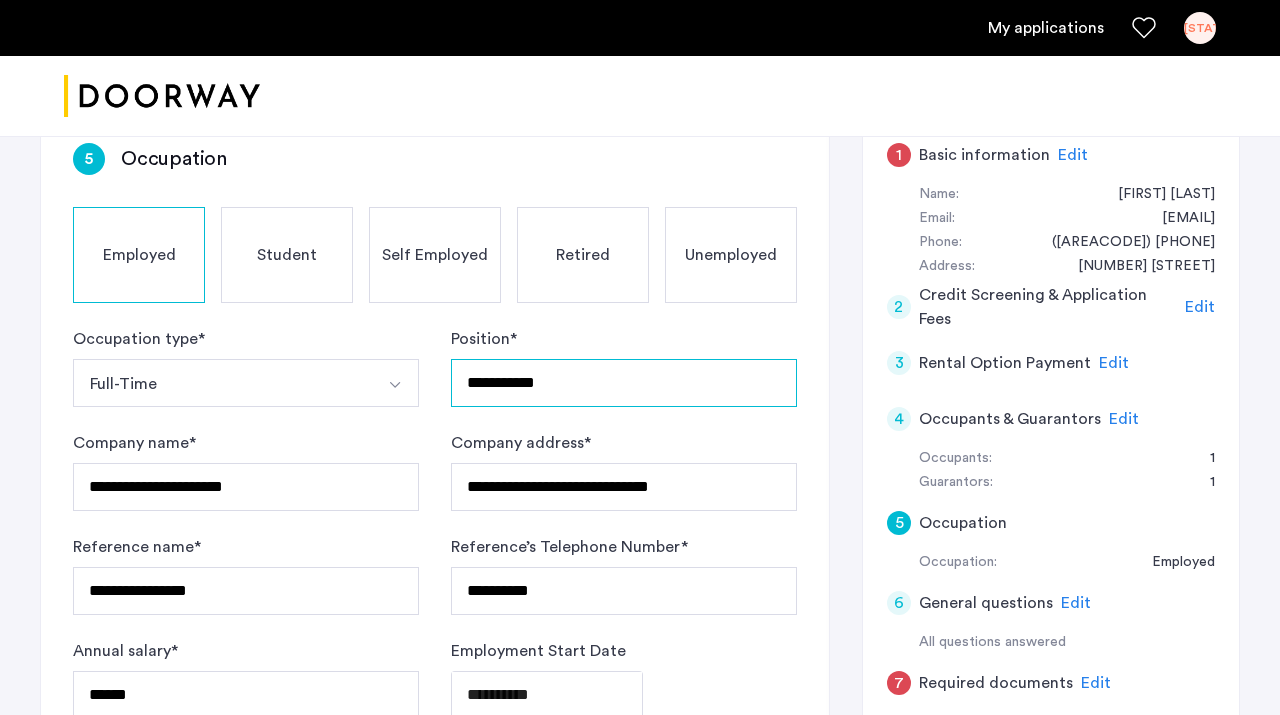 click on "**********" at bounding box center [624, 383] 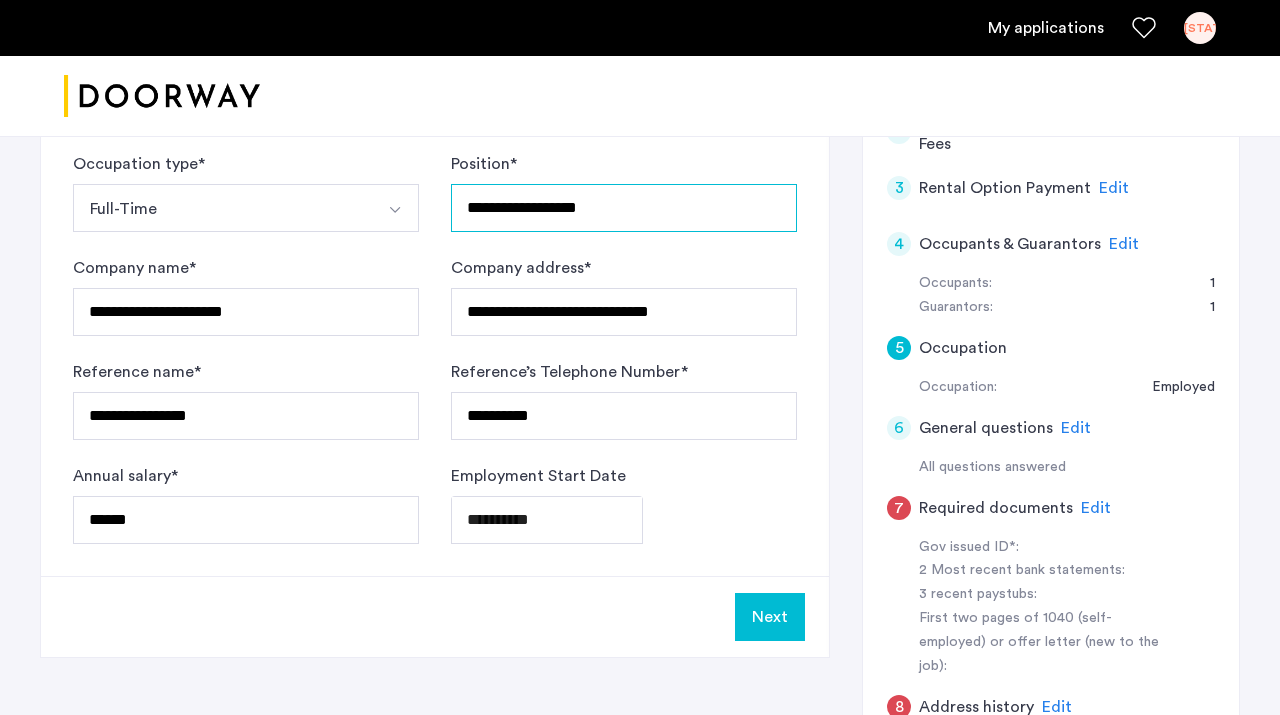 scroll, scrollTop: 546, scrollLeft: 0, axis: vertical 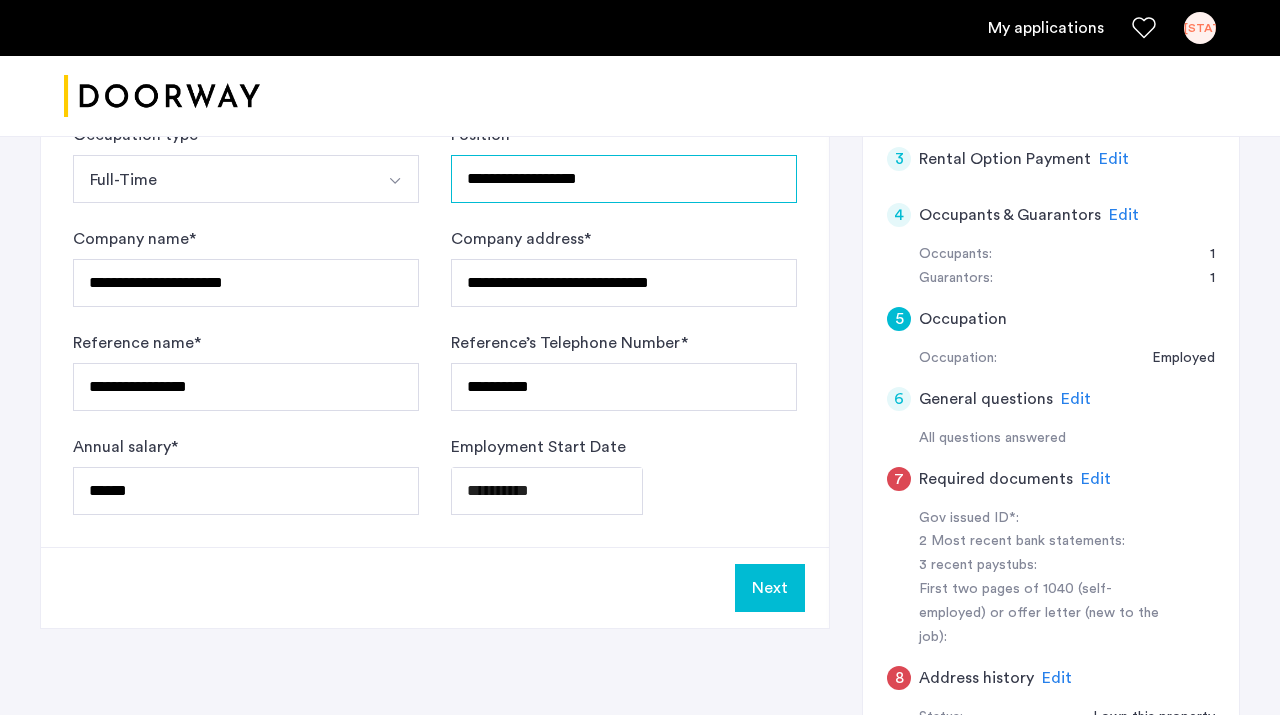 type on "**********" 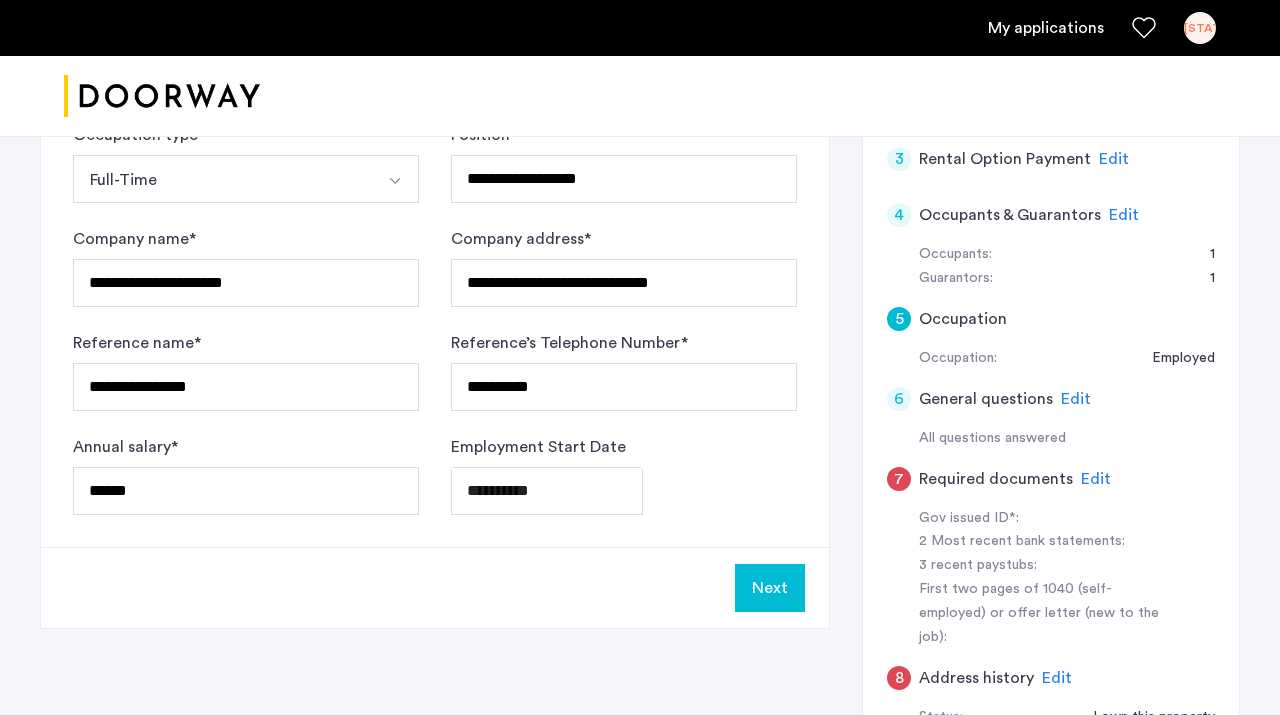 click on "Next" 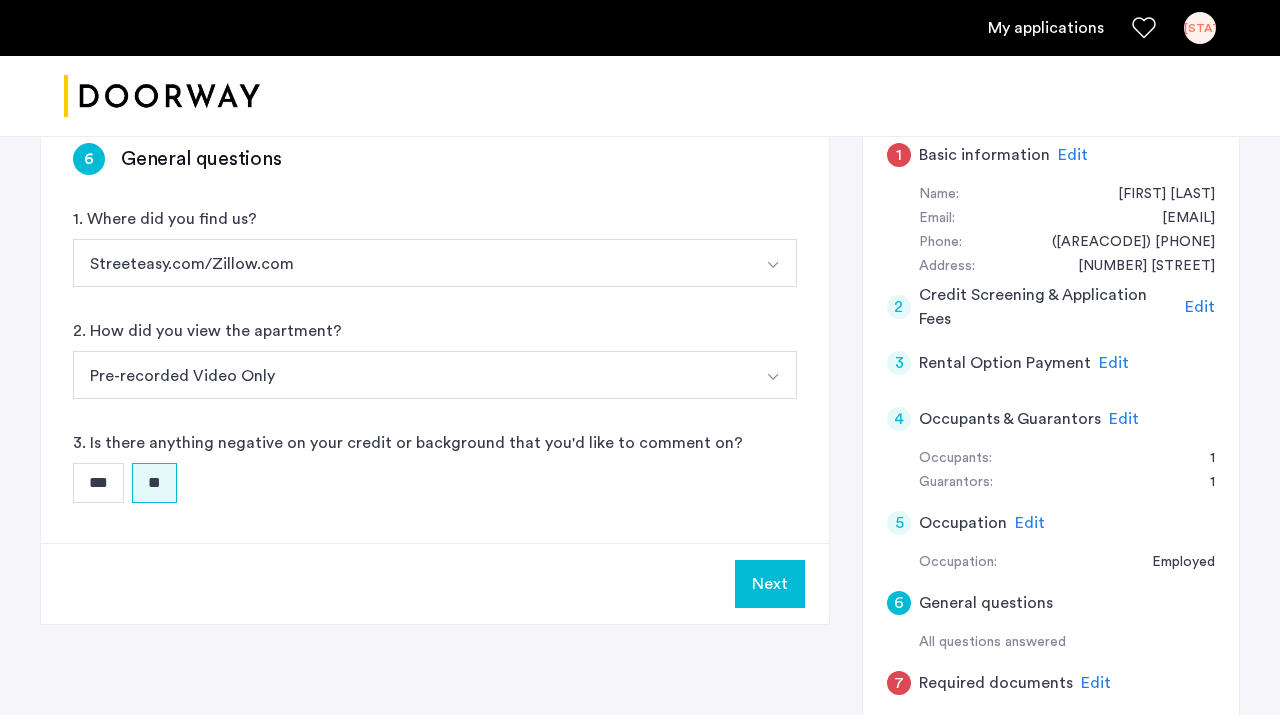 scroll, scrollTop: 370, scrollLeft: 0, axis: vertical 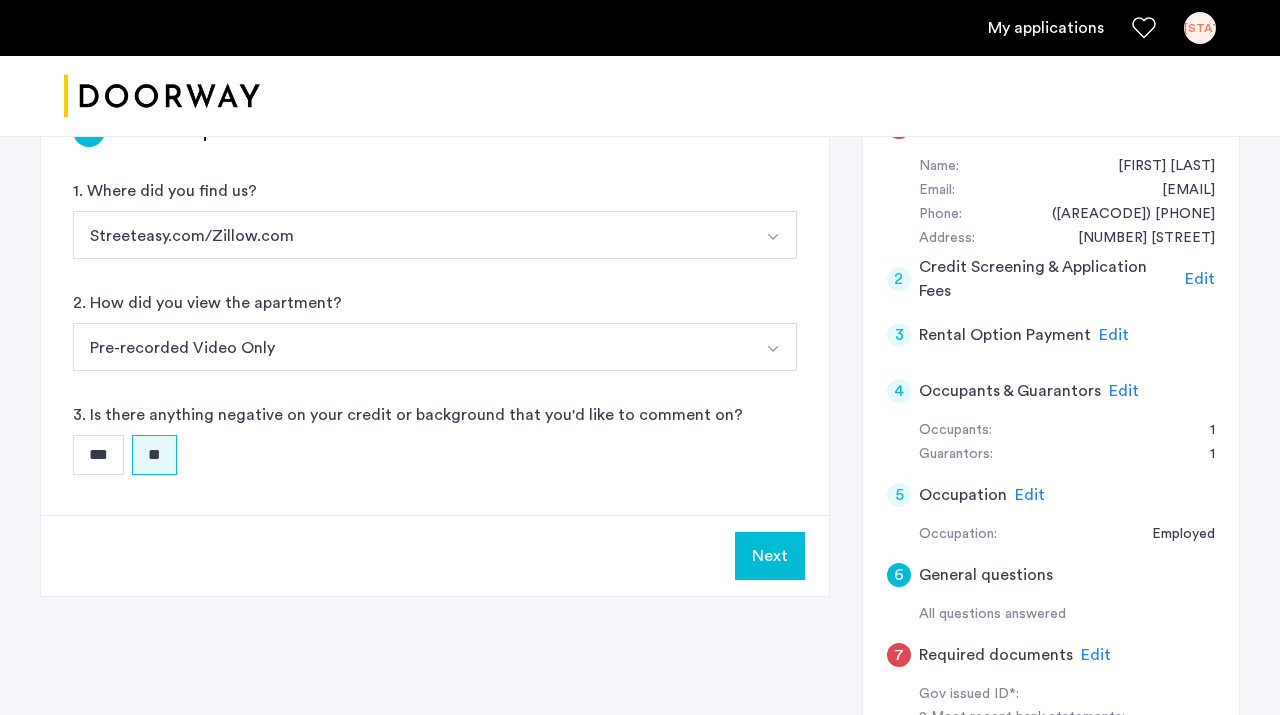 click on "Next" at bounding box center (770, 556) 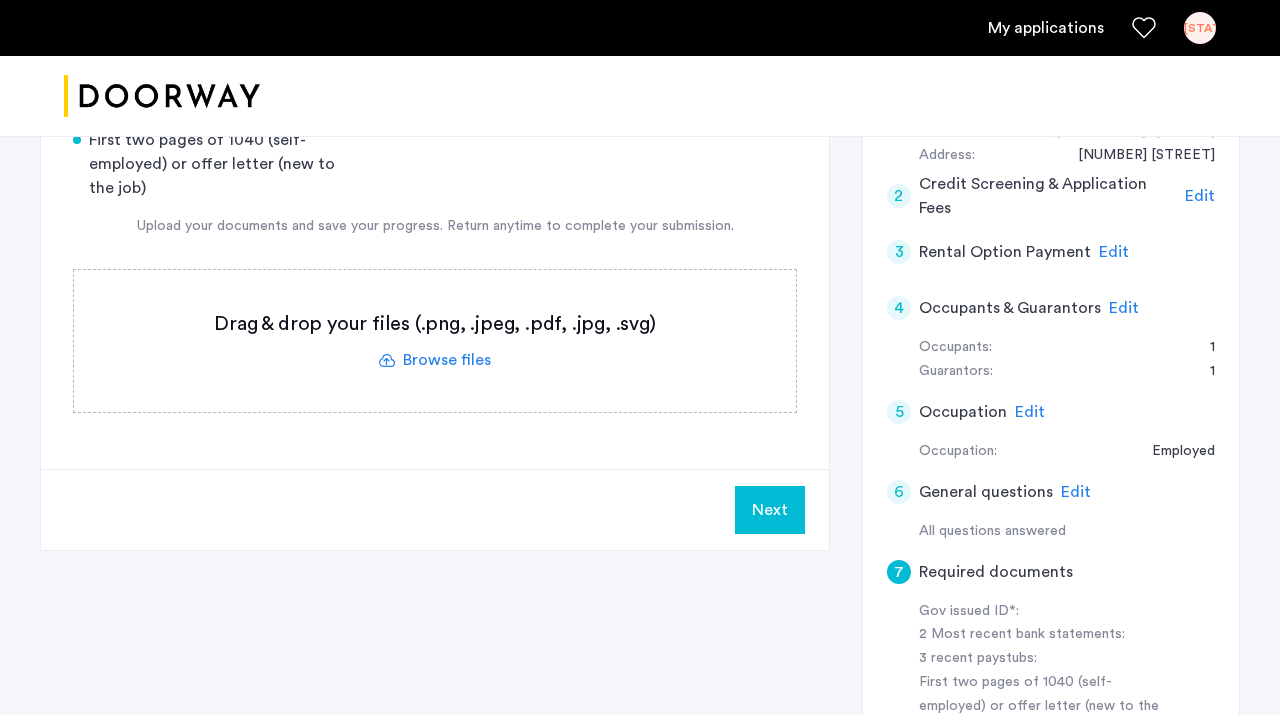 scroll, scrollTop: 480, scrollLeft: 0, axis: vertical 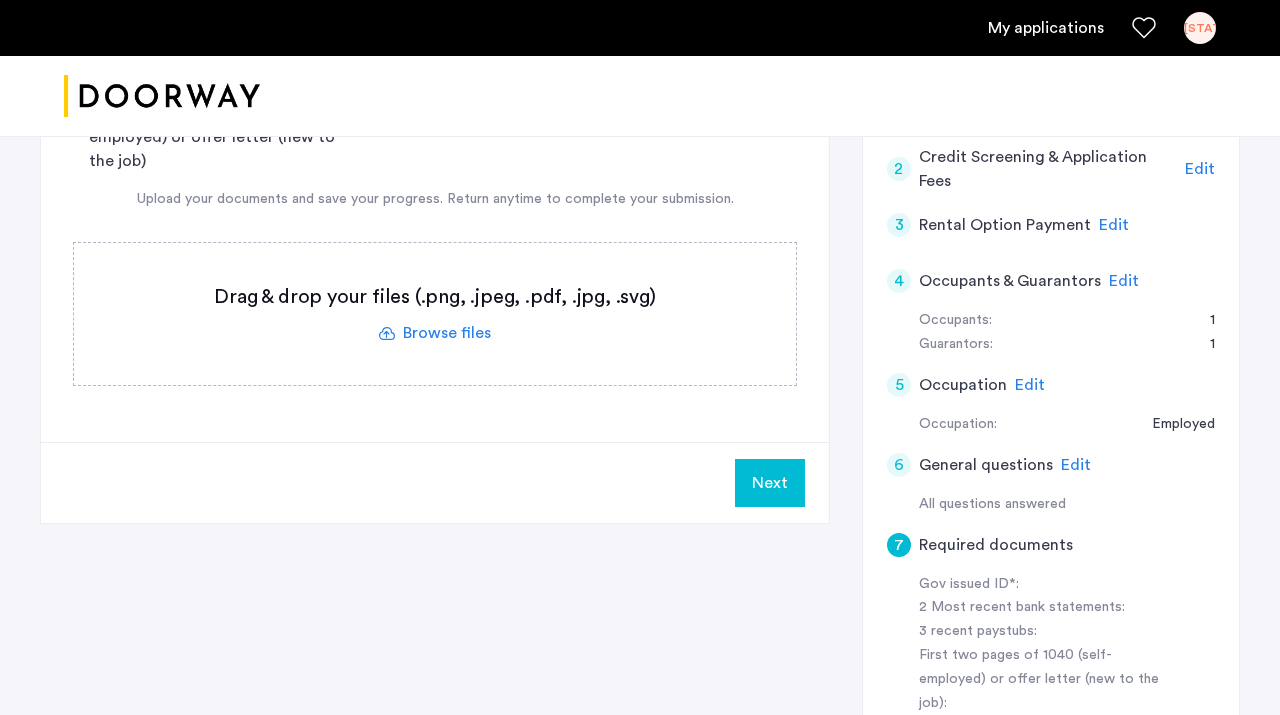 click on "Next" 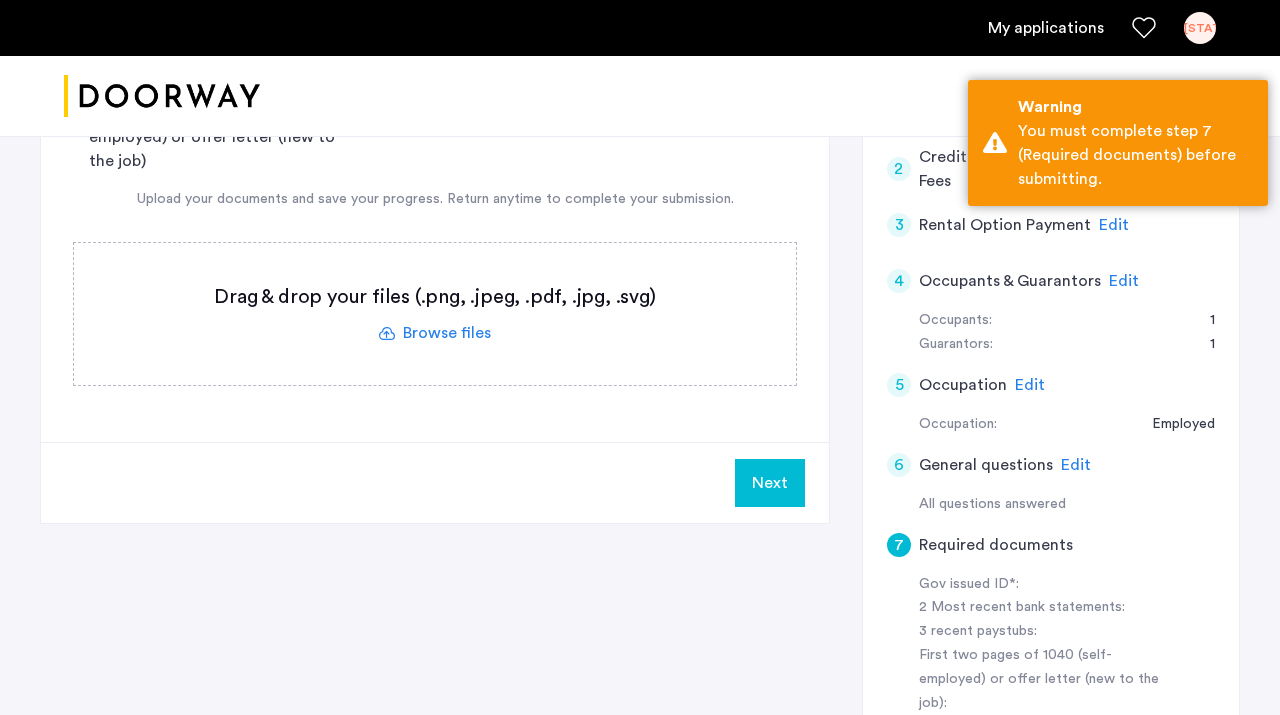 click on "Next" 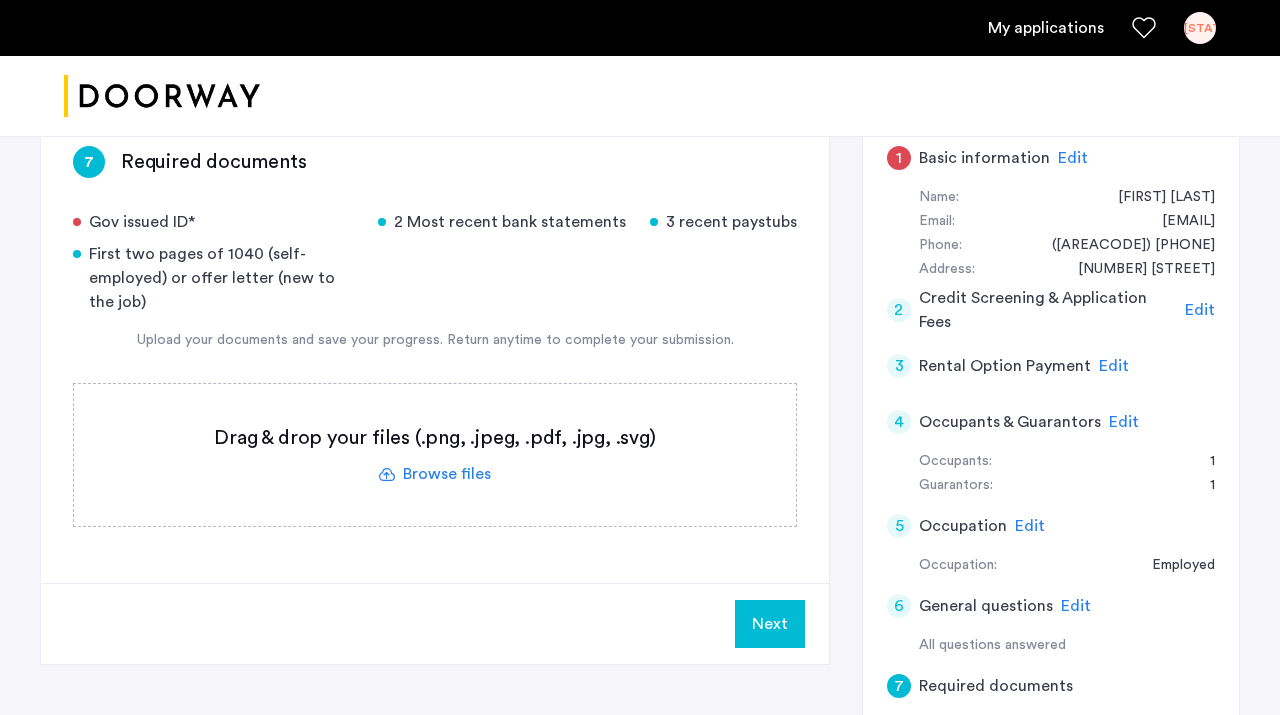 scroll, scrollTop: 293, scrollLeft: 0, axis: vertical 